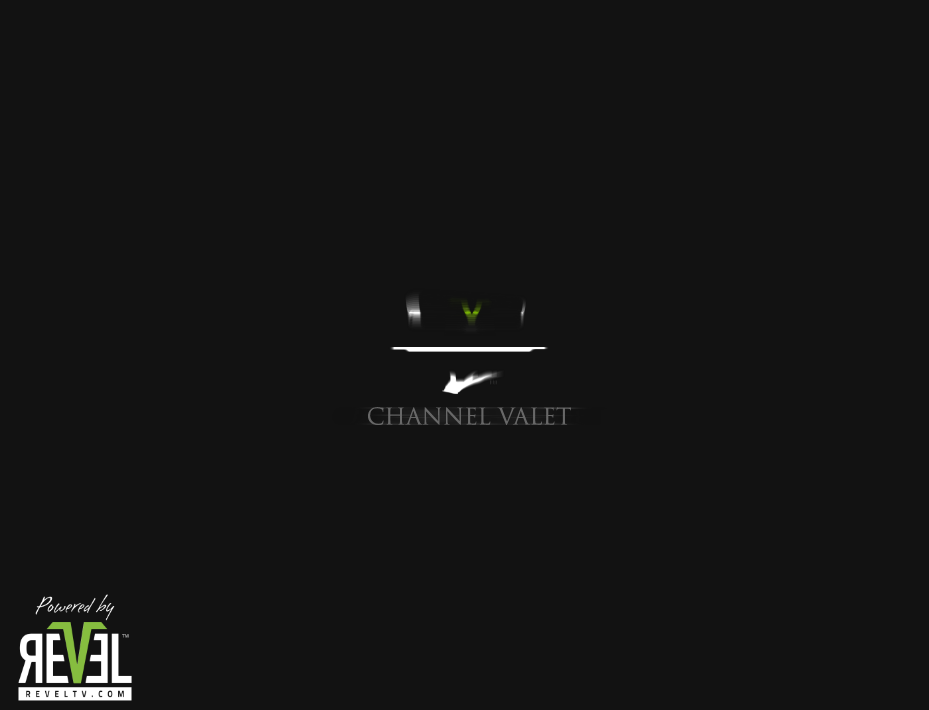scroll, scrollTop: 0, scrollLeft: 0, axis: both 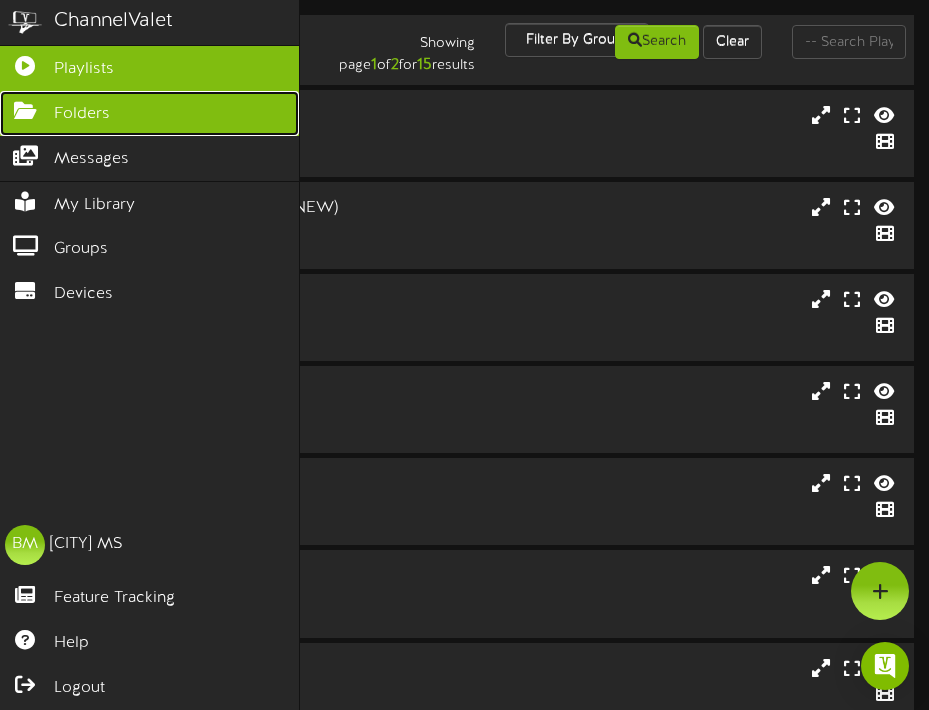 click on "Folders" at bounding box center (82, 114) 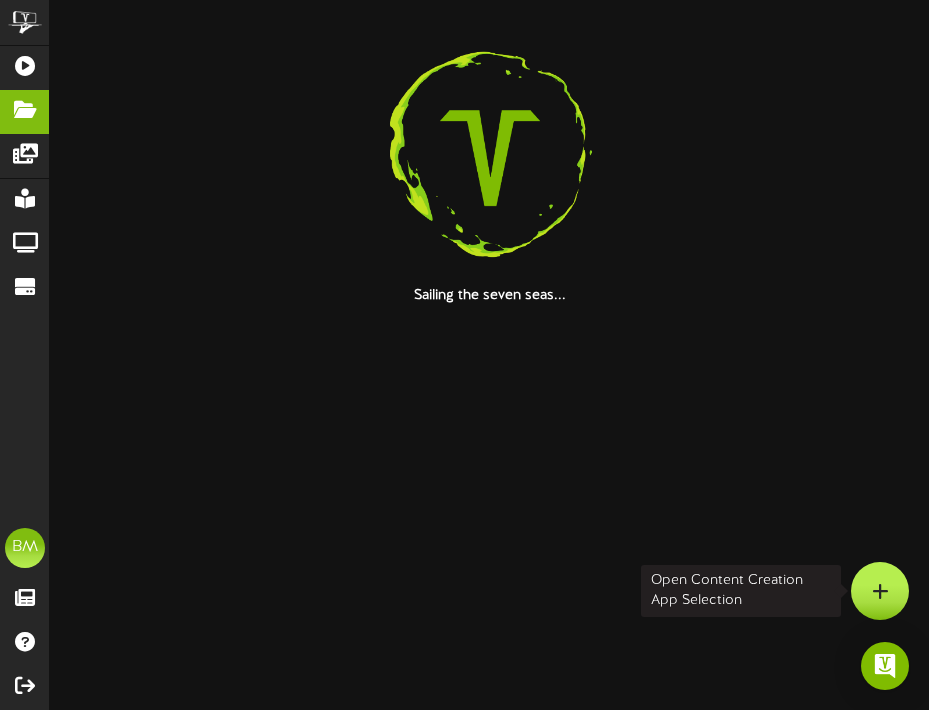 click at bounding box center (880, 591) 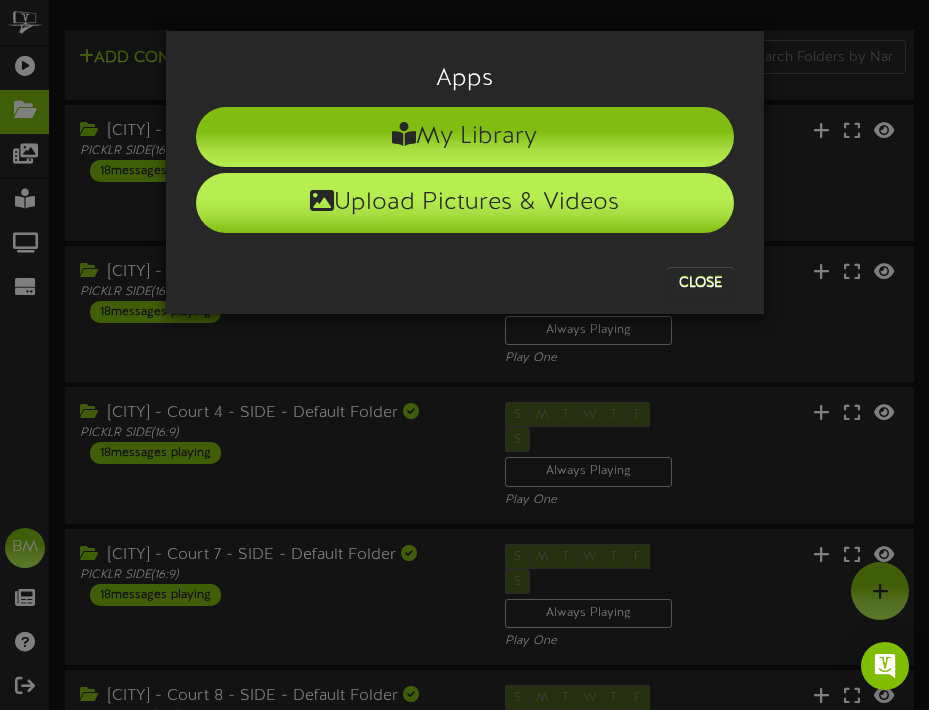 click on "Upload Pictures & Videos" at bounding box center [465, 203] 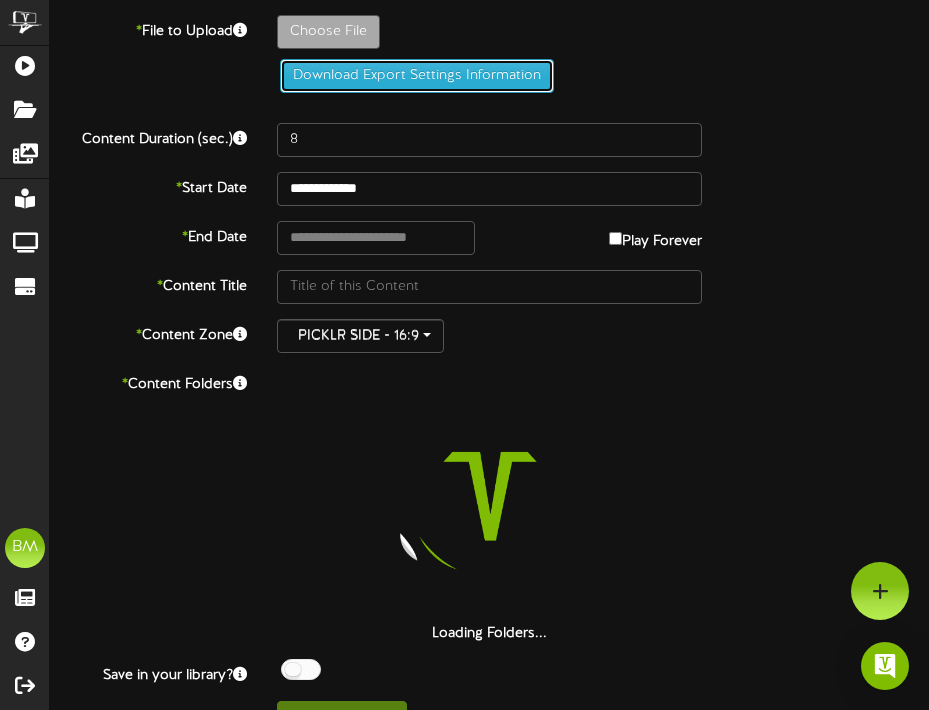 click on "Download Export Settings Information" at bounding box center (417, 76) 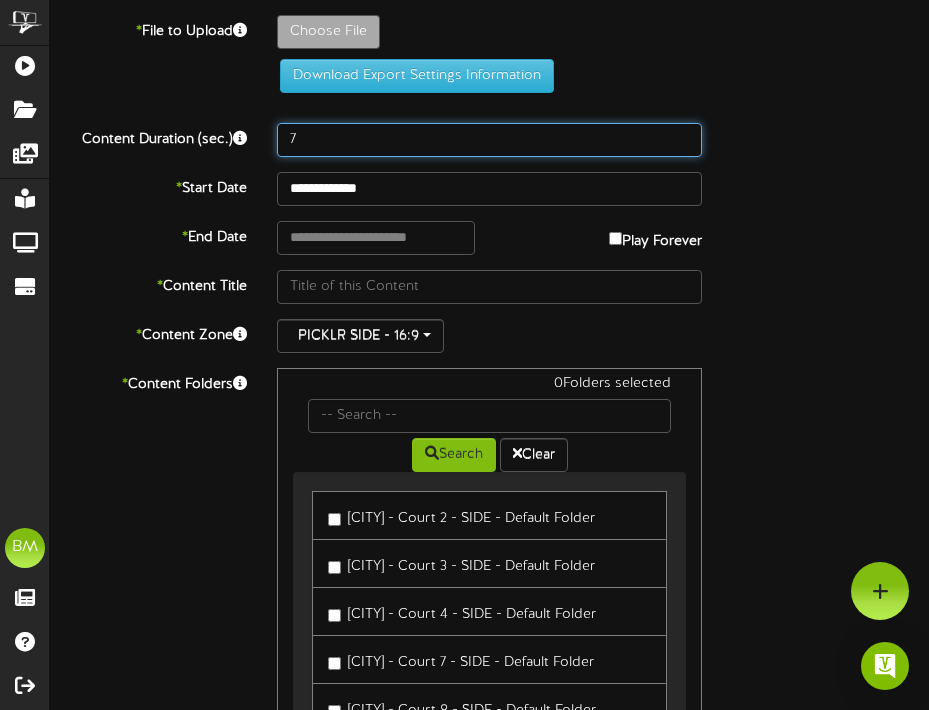 type on "7" 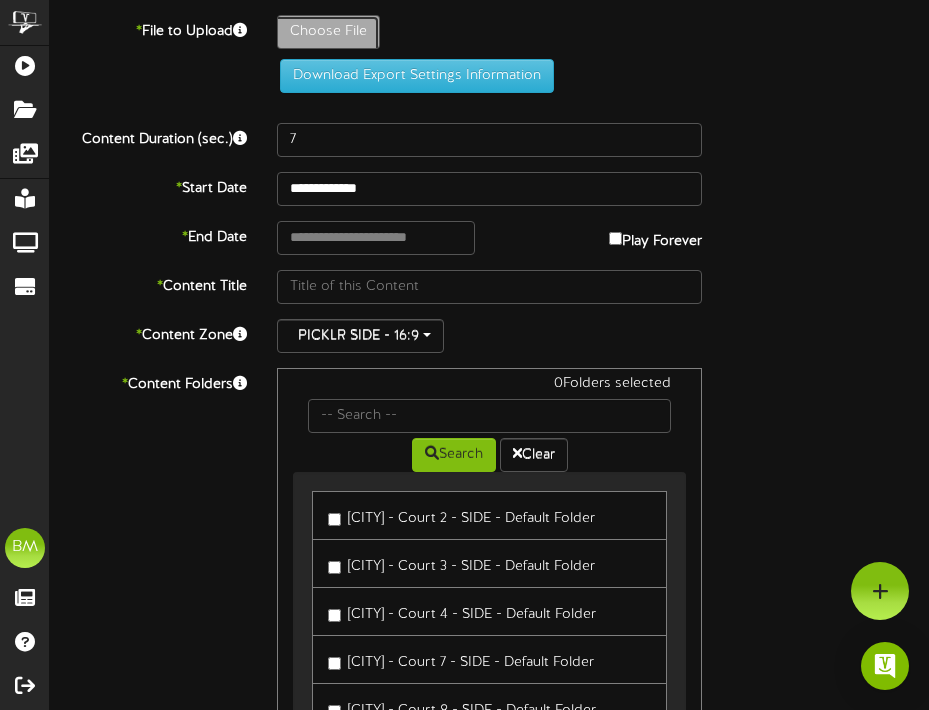 click on "Choose File" at bounding box center (-709, 87) 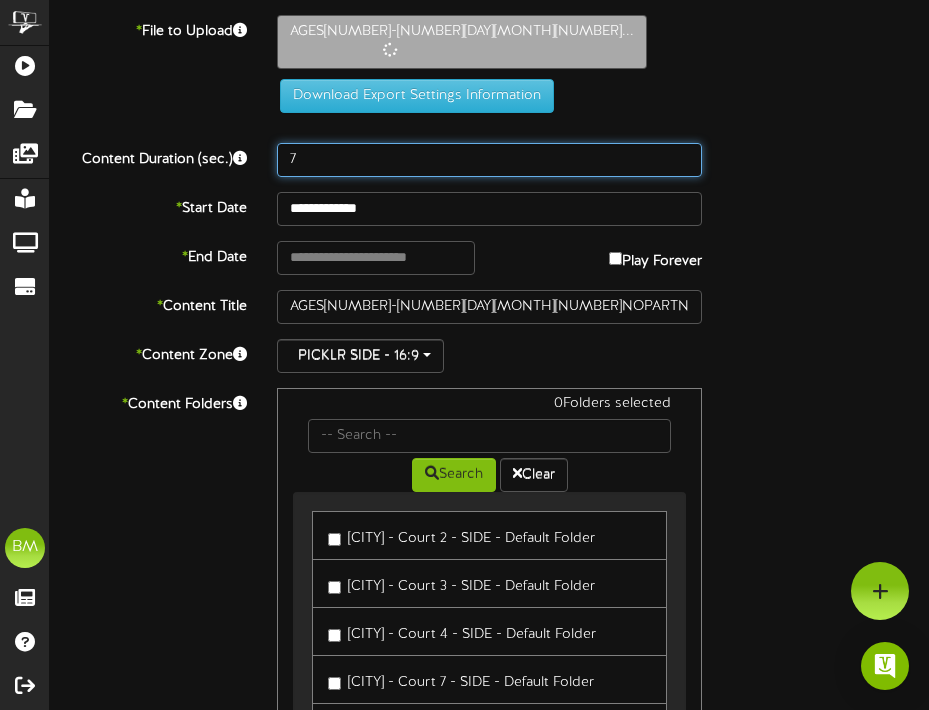 click on "7" at bounding box center [489, 160] 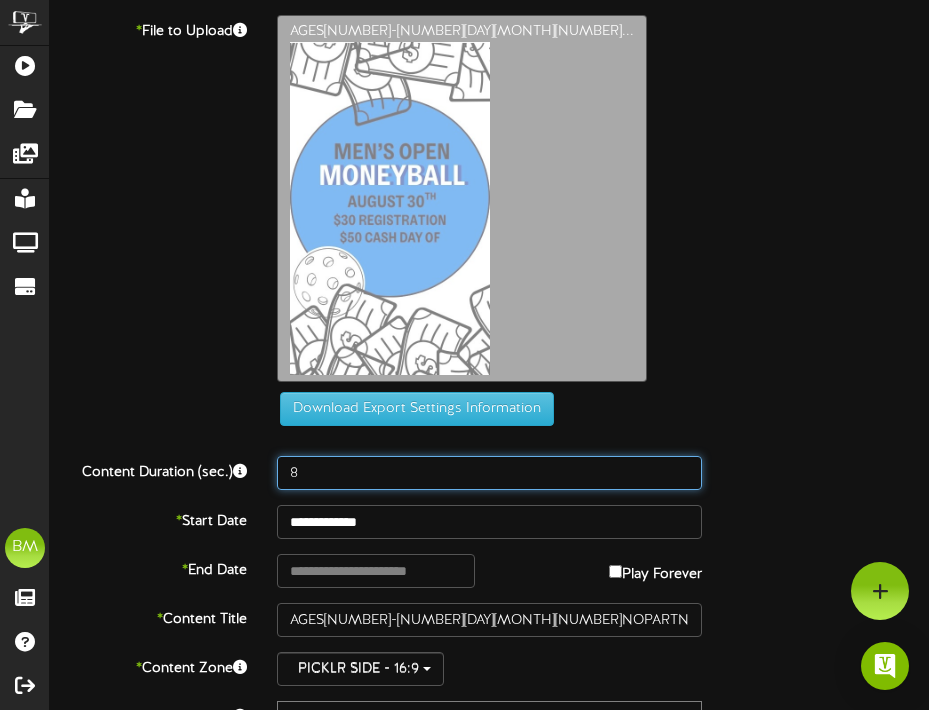 click on "8" at bounding box center (489, 473) 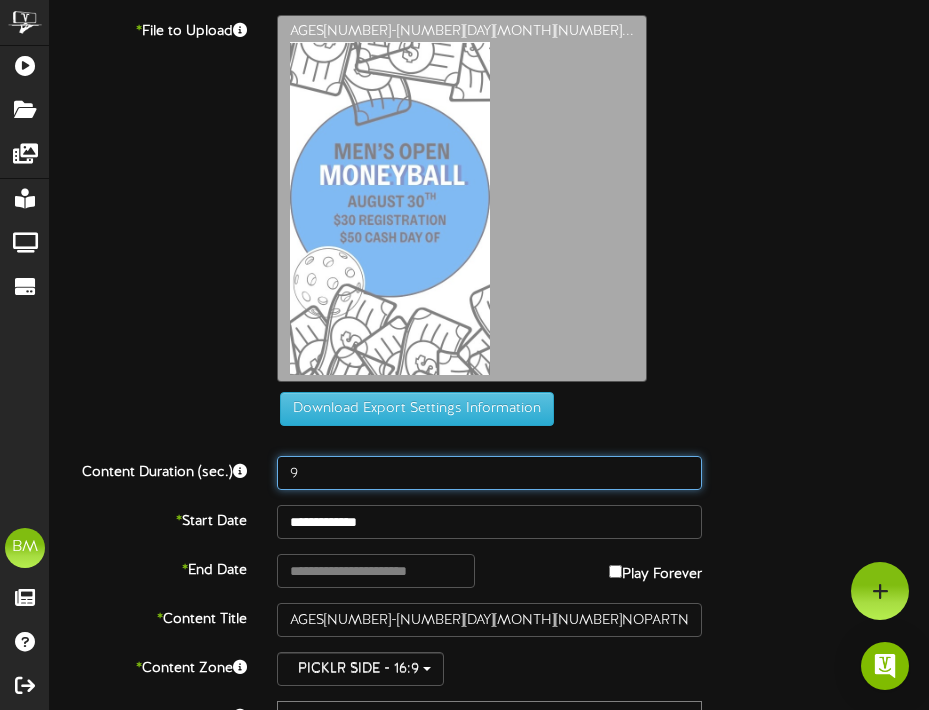 click on "9" at bounding box center [489, 473] 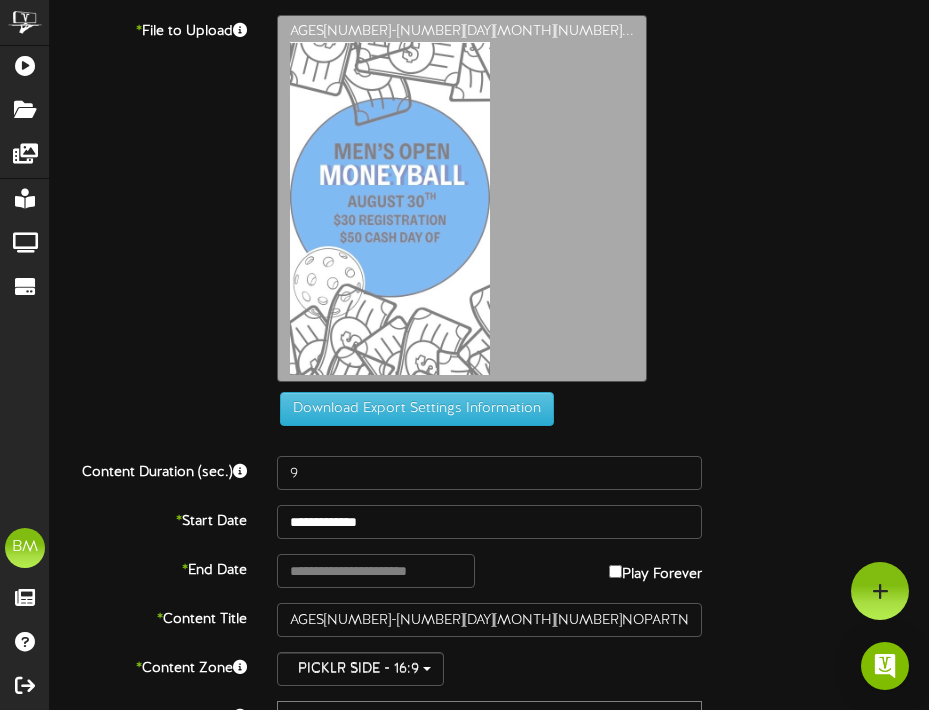 click on "Download Export Settings Information" at bounding box center [489, 220] 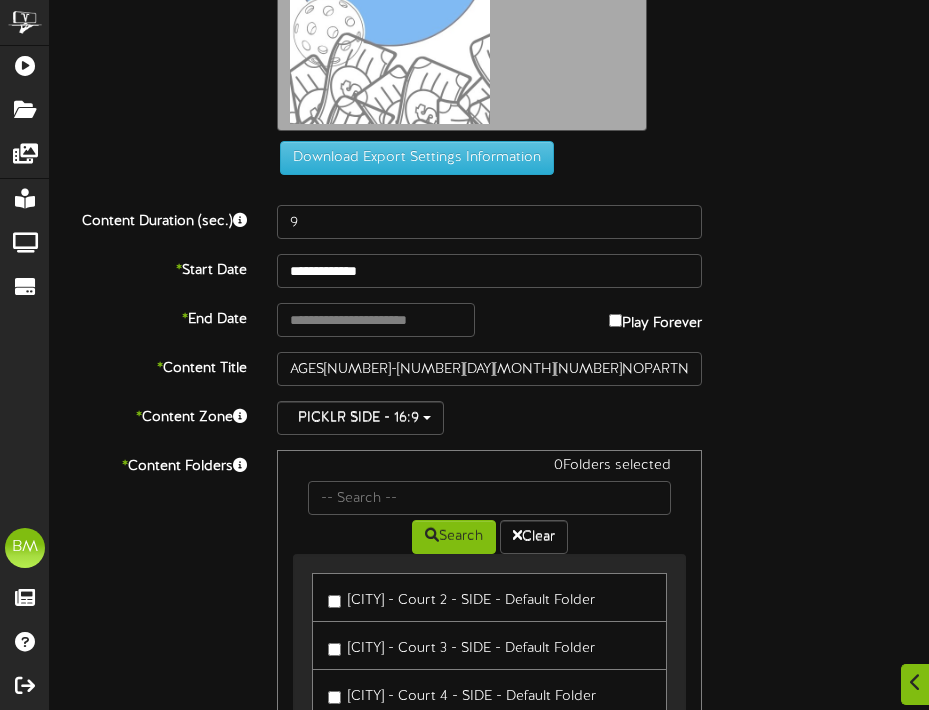 scroll, scrollTop: 271, scrollLeft: 0, axis: vertical 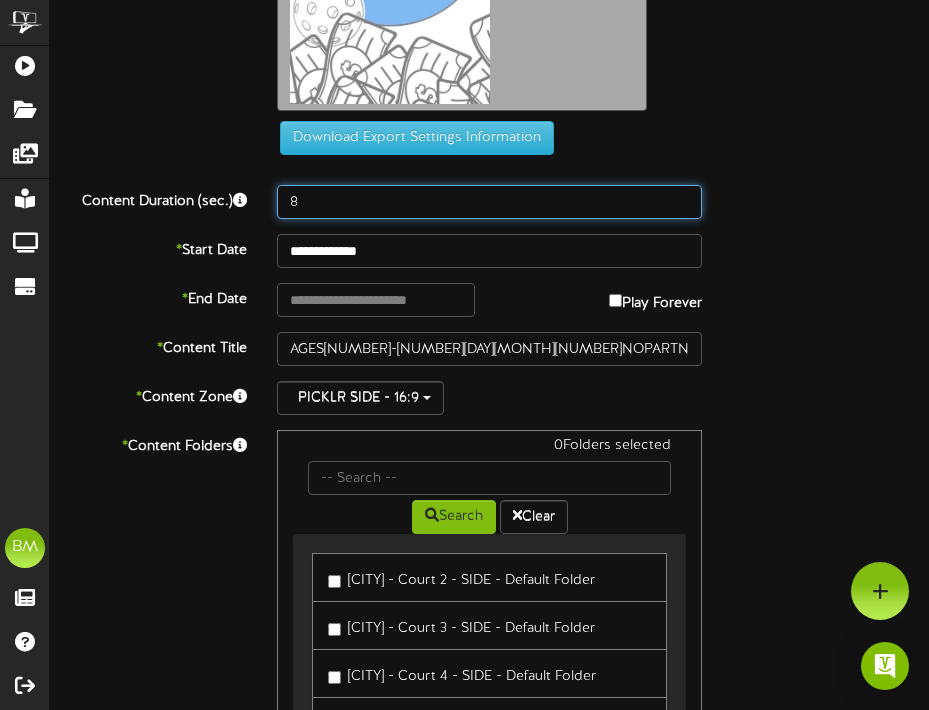 type on "8" 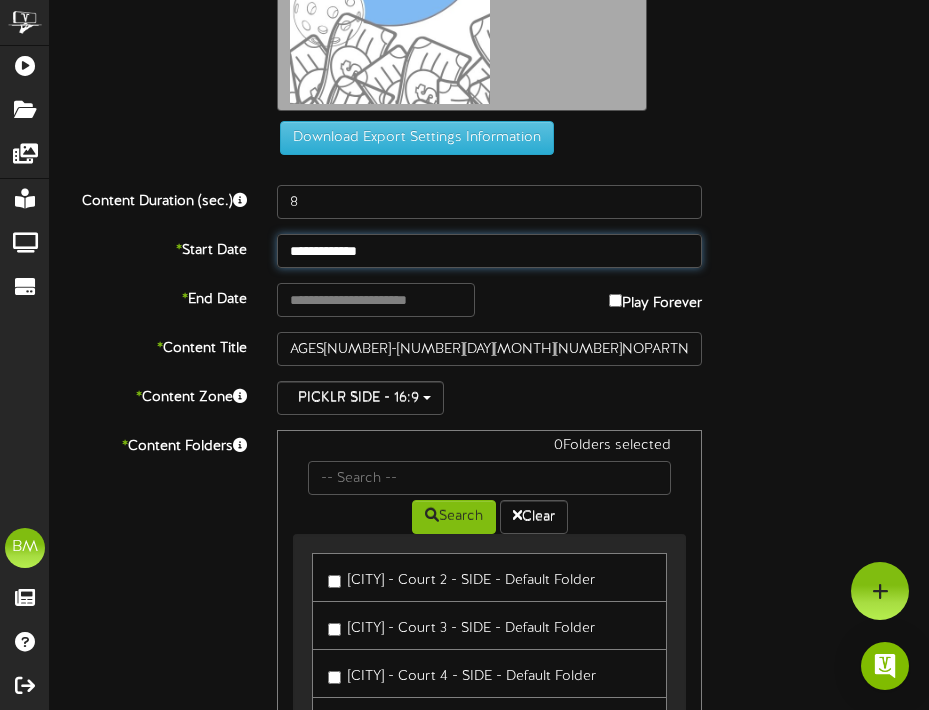 click on "**********" at bounding box center (489, 251) 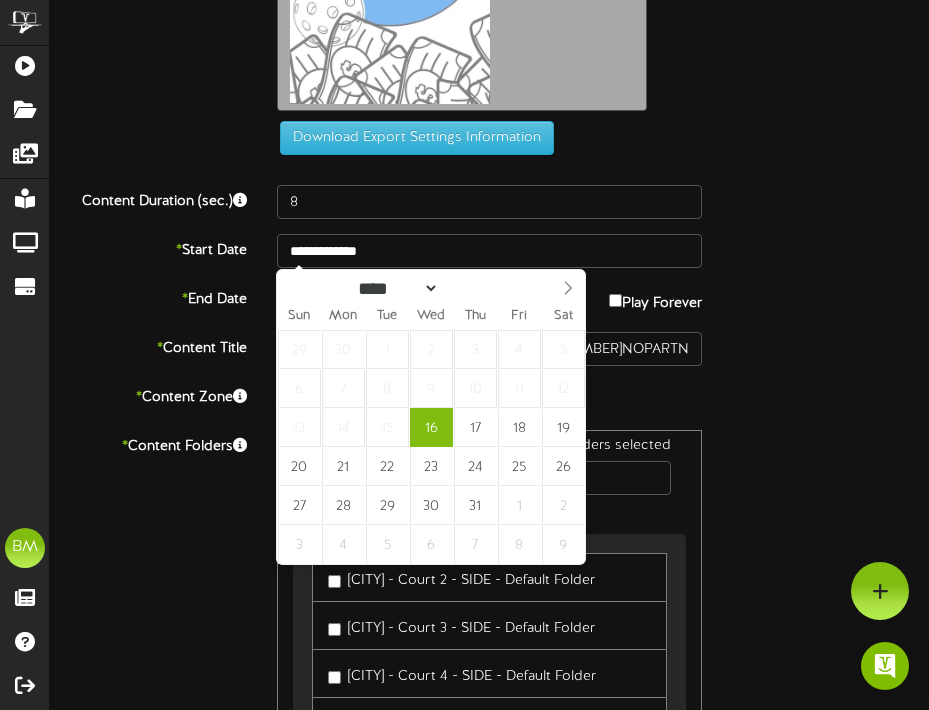 click on "**********" at bounding box center [489, 322] 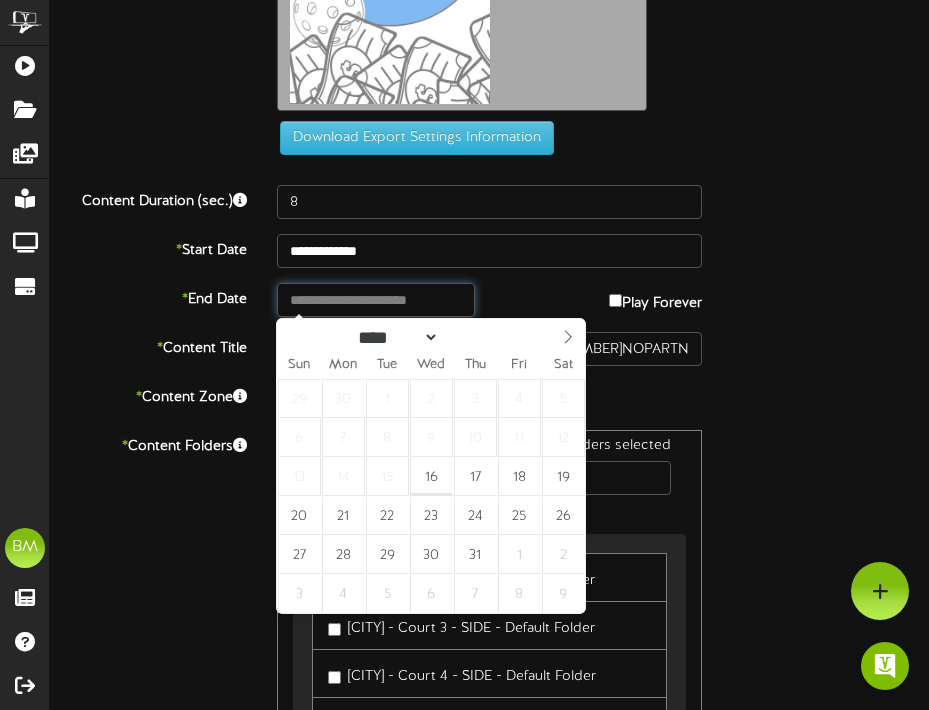 click at bounding box center [375, 300] 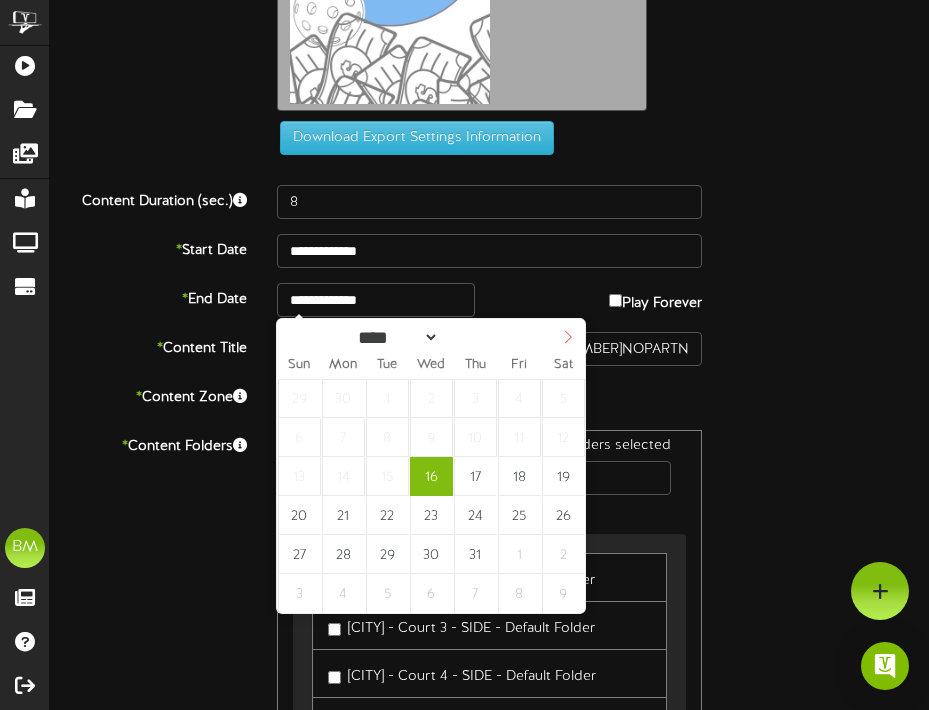 select on "*" 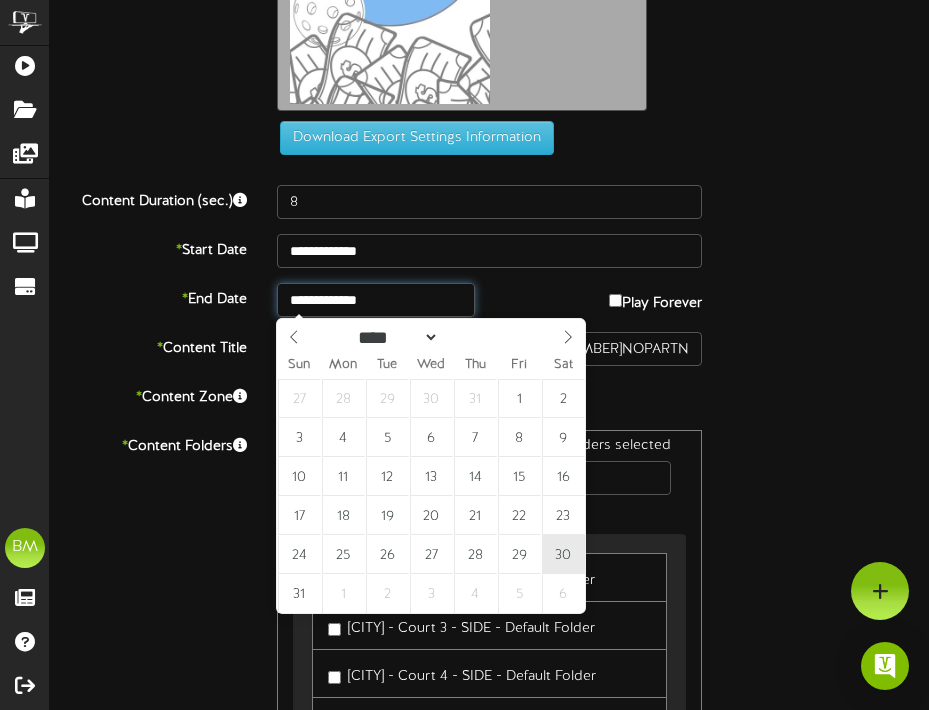 type on "**********" 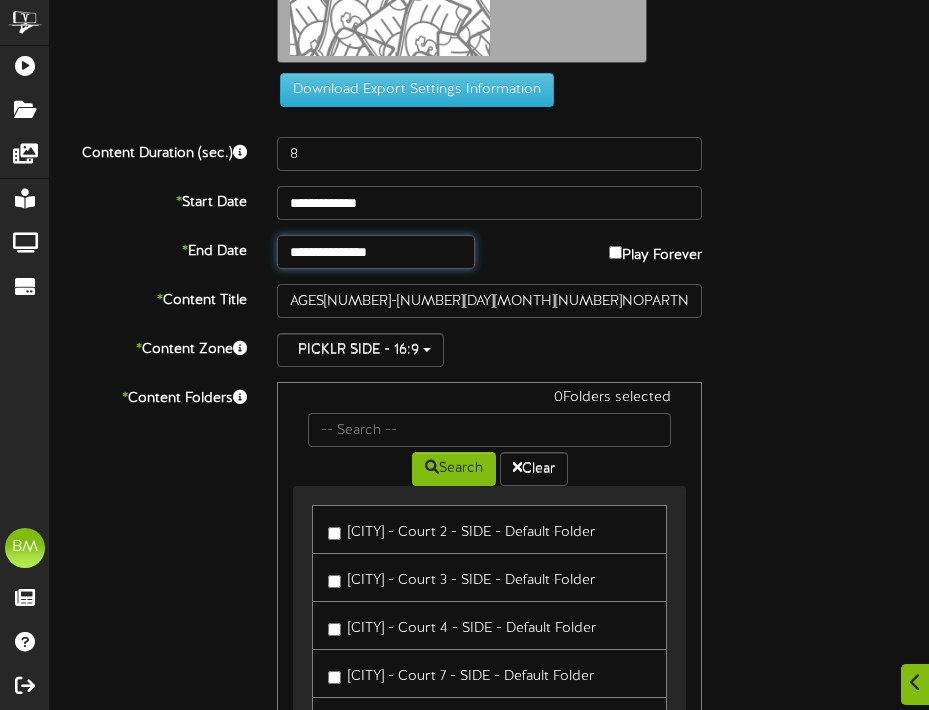 scroll, scrollTop: 325, scrollLeft: 0, axis: vertical 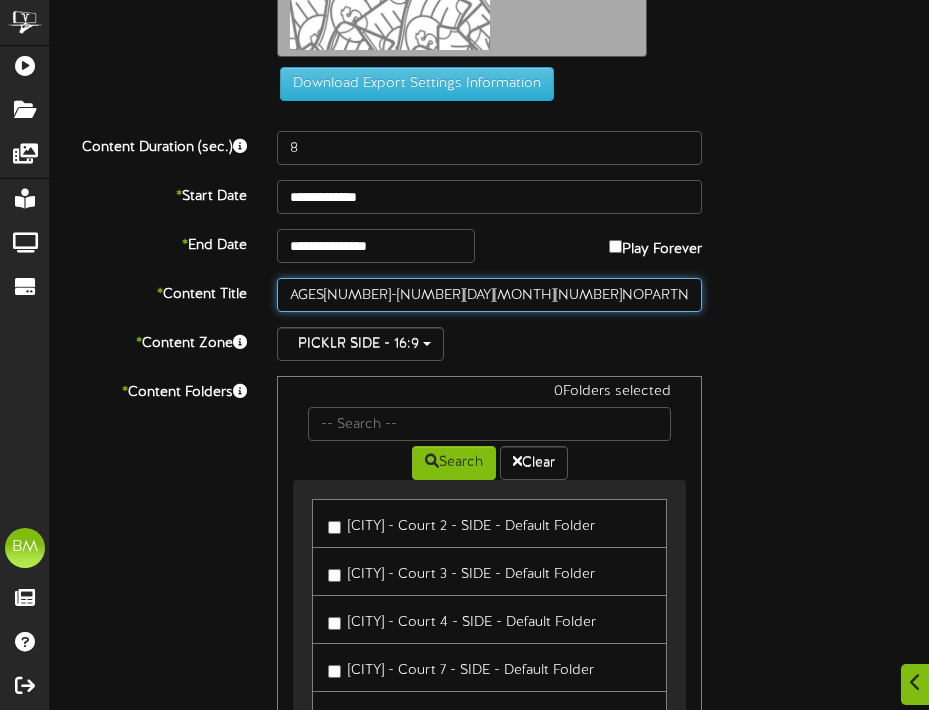 click on "AGES[NUMBER]-[NUMBER][DAY][MONTH][NUMBER]NOPARTNERNEEDED" at bounding box center (489, 295) 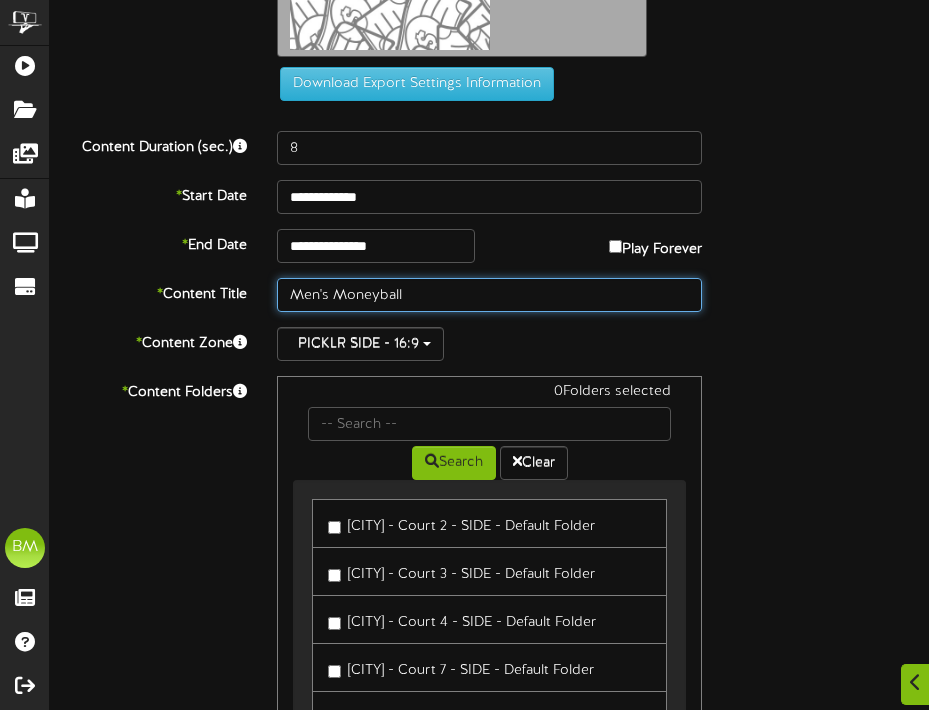type on "Men's Moneyball" 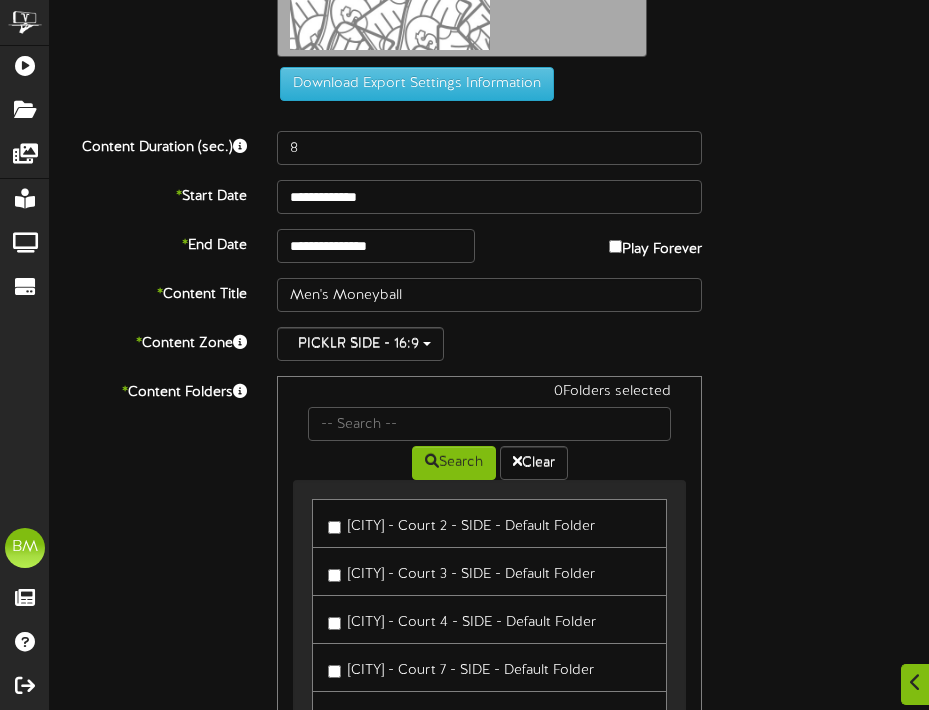 click on "**********" at bounding box center [489, 268] 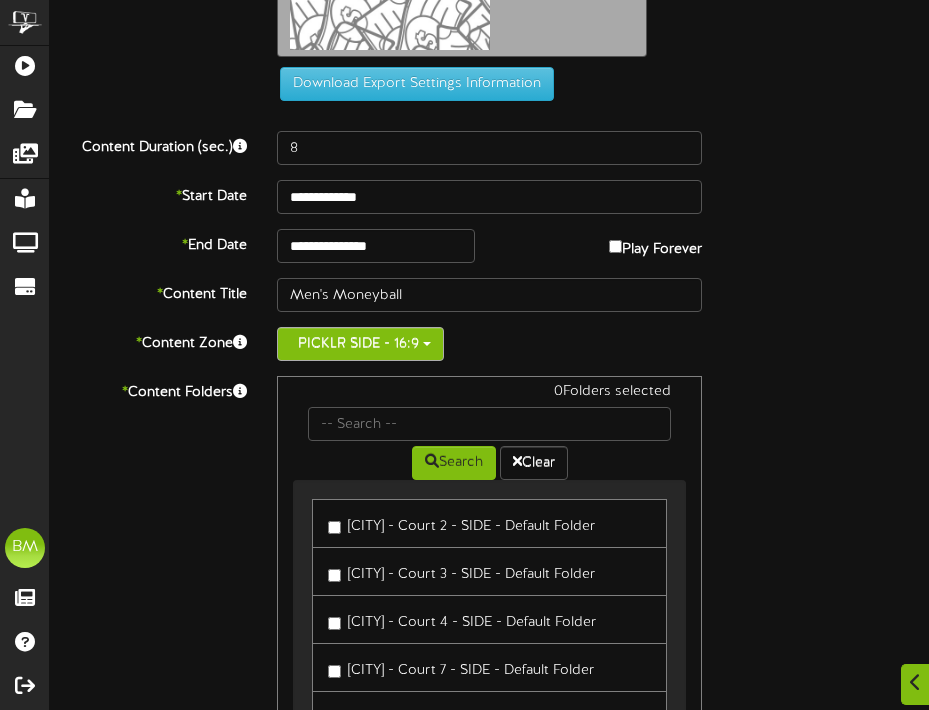 click on "PICKLR SIDE - 16:9" at bounding box center (360, 344) 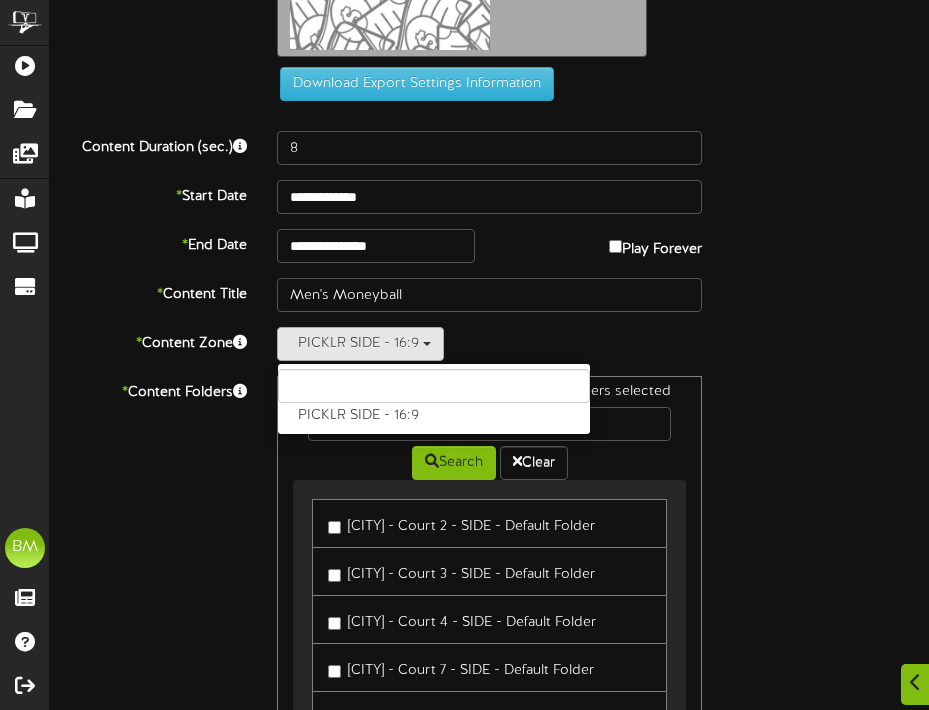 click on "PICKLR SIDE - 16:9
PICKLR SIDE - 16:9" at bounding box center (489, 344) 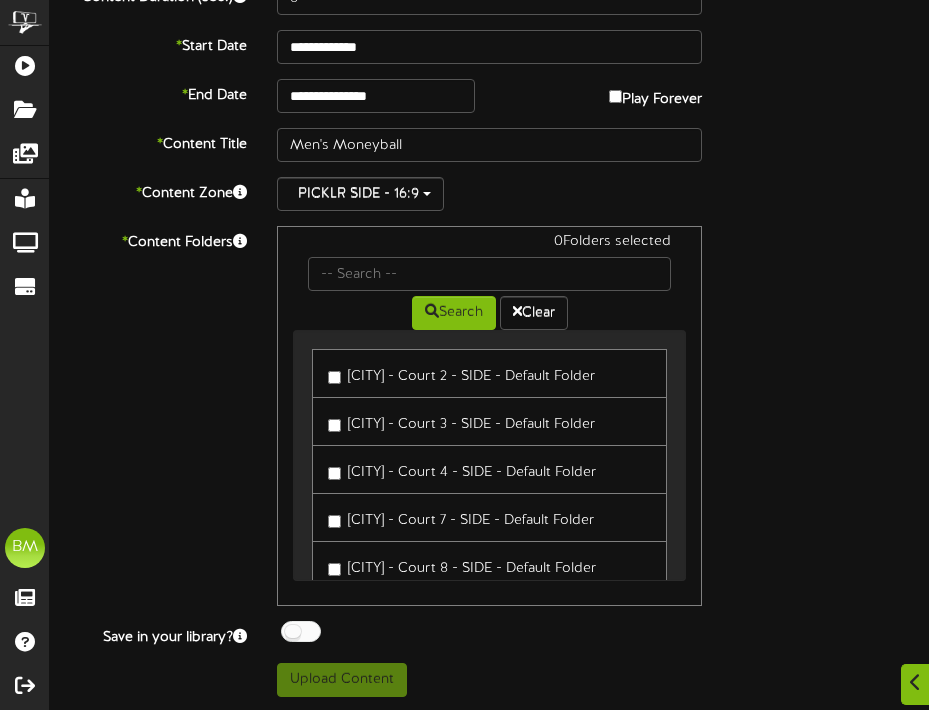 scroll, scrollTop: 477, scrollLeft: 0, axis: vertical 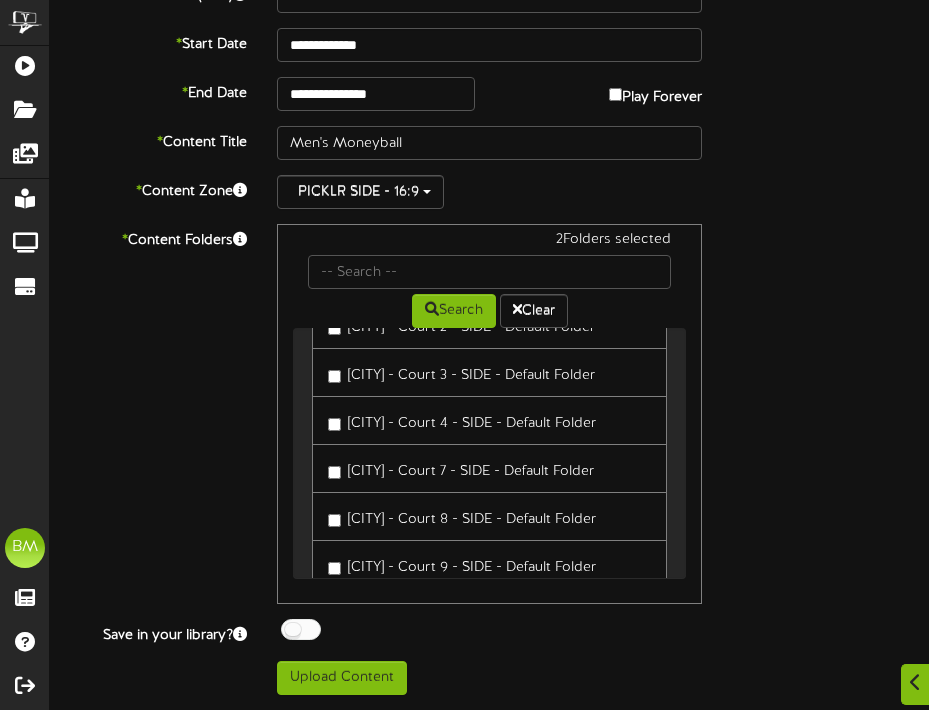 click on "[CITY] - Court 4 - SIDE - Default Folder" at bounding box center (462, 420) 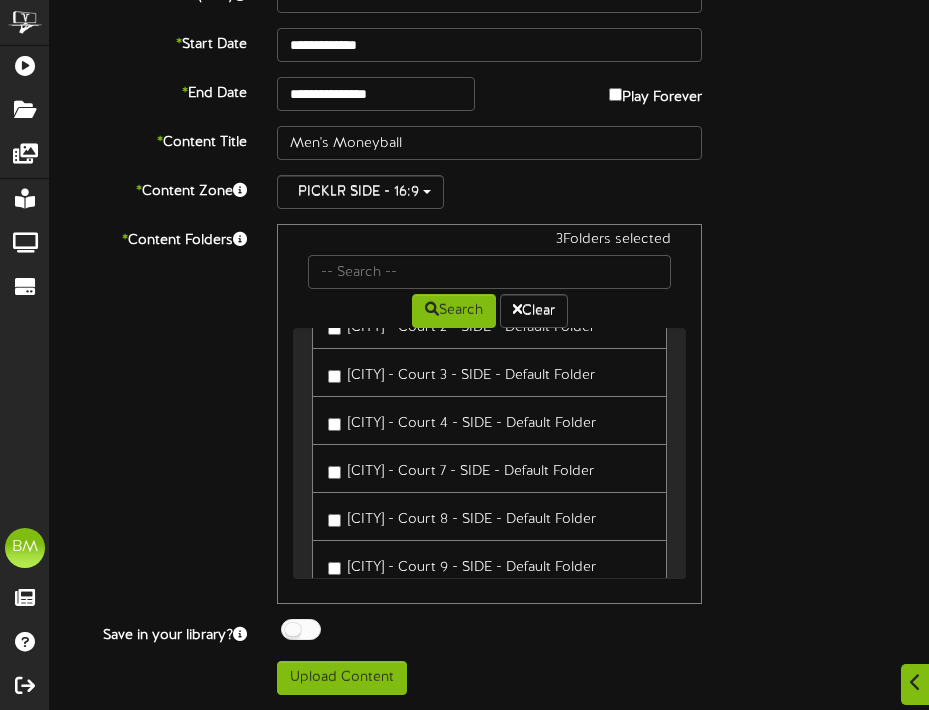 click on "[CITY] - Court 7 - SIDE - Default Folder" at bounding box center [489, 468] 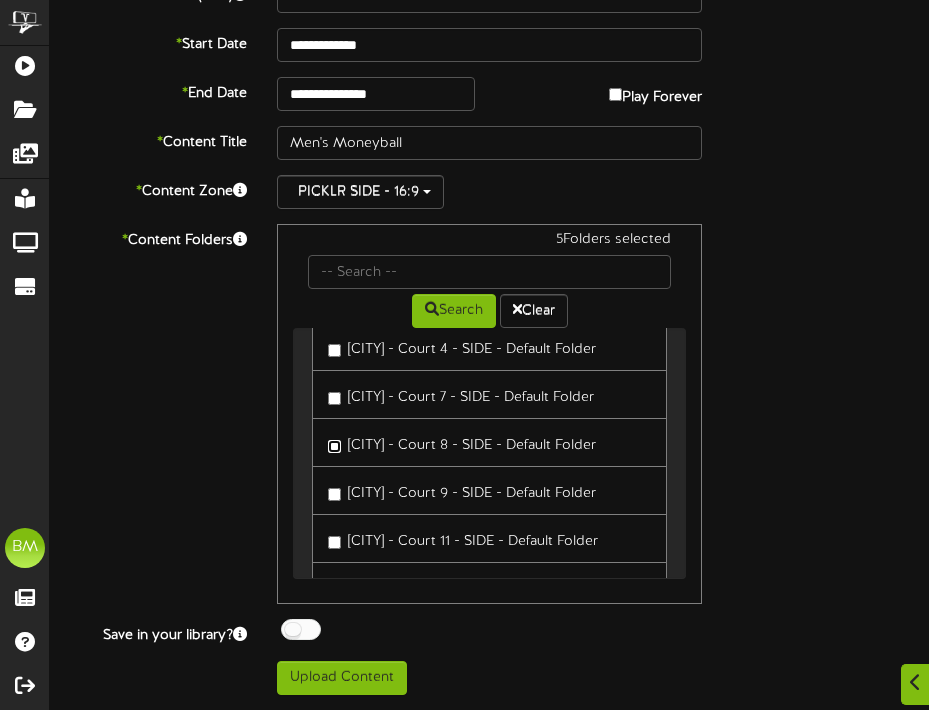 scroll, scrollTop: 136, scrollLeft: 0, axis: vertical 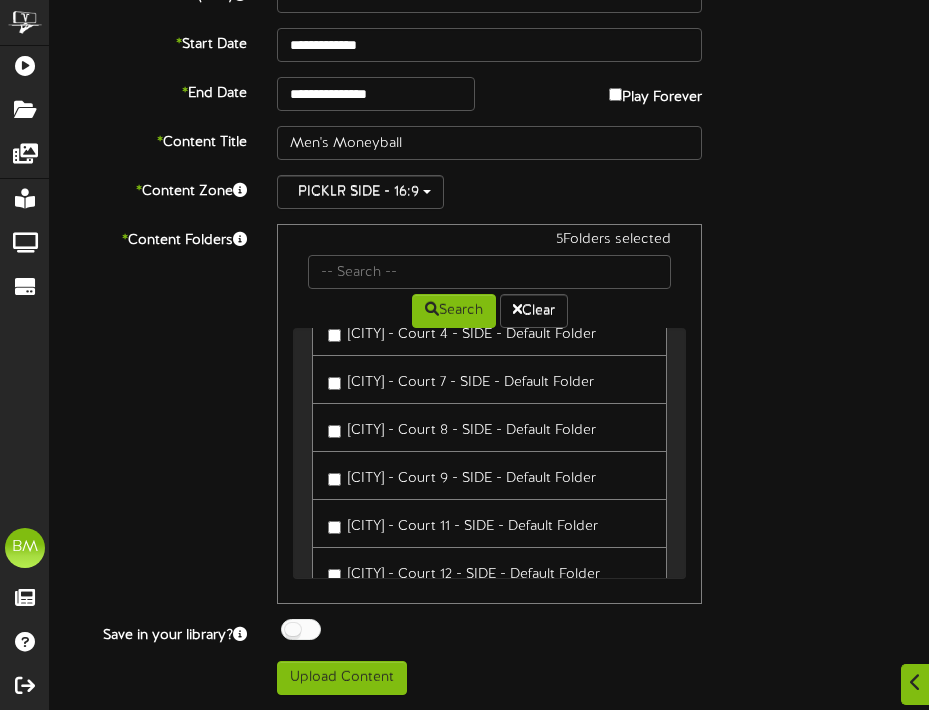 click on "[CITY] - Court 9 - SIDE - Default Folder" at bounding box center (462, 475) 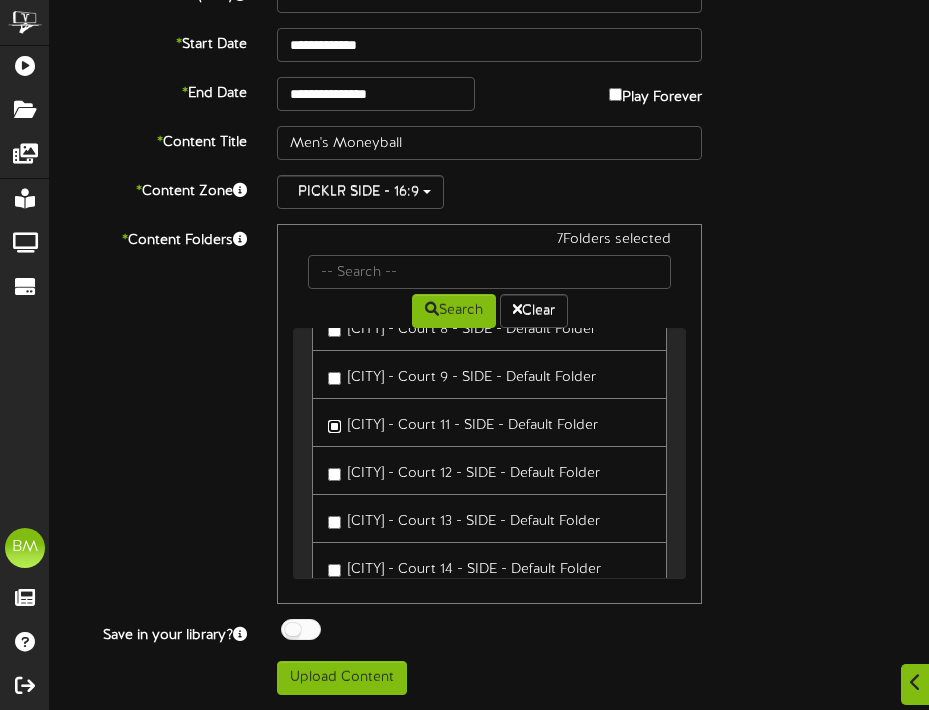 scroll, scrollTop: 256, scrollLeft: 0, axis: vertical 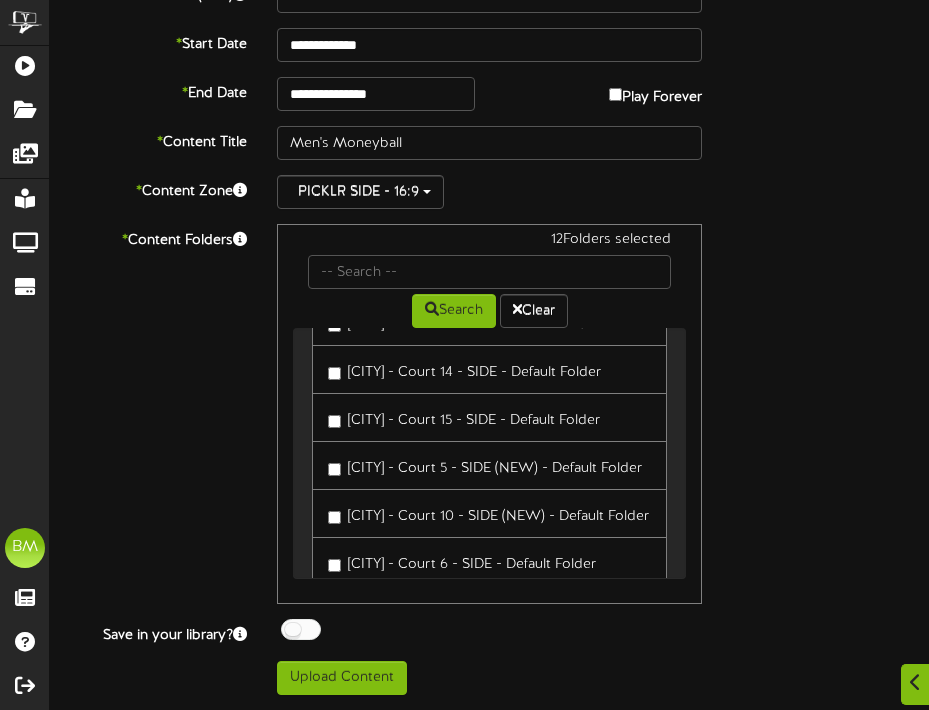 click on "[CITY] - Court 10 - SIDE (NEW) - Default Folder" at bounding box center (488, 513) 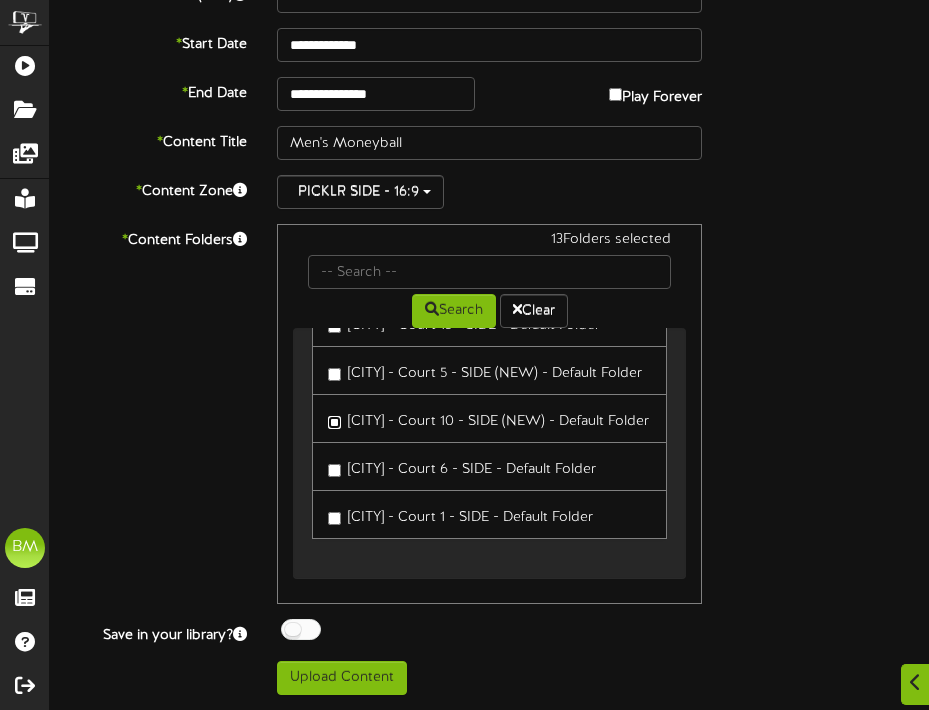 scroll, scrollTop: 548, scrollLeft: 0, axis: vertical 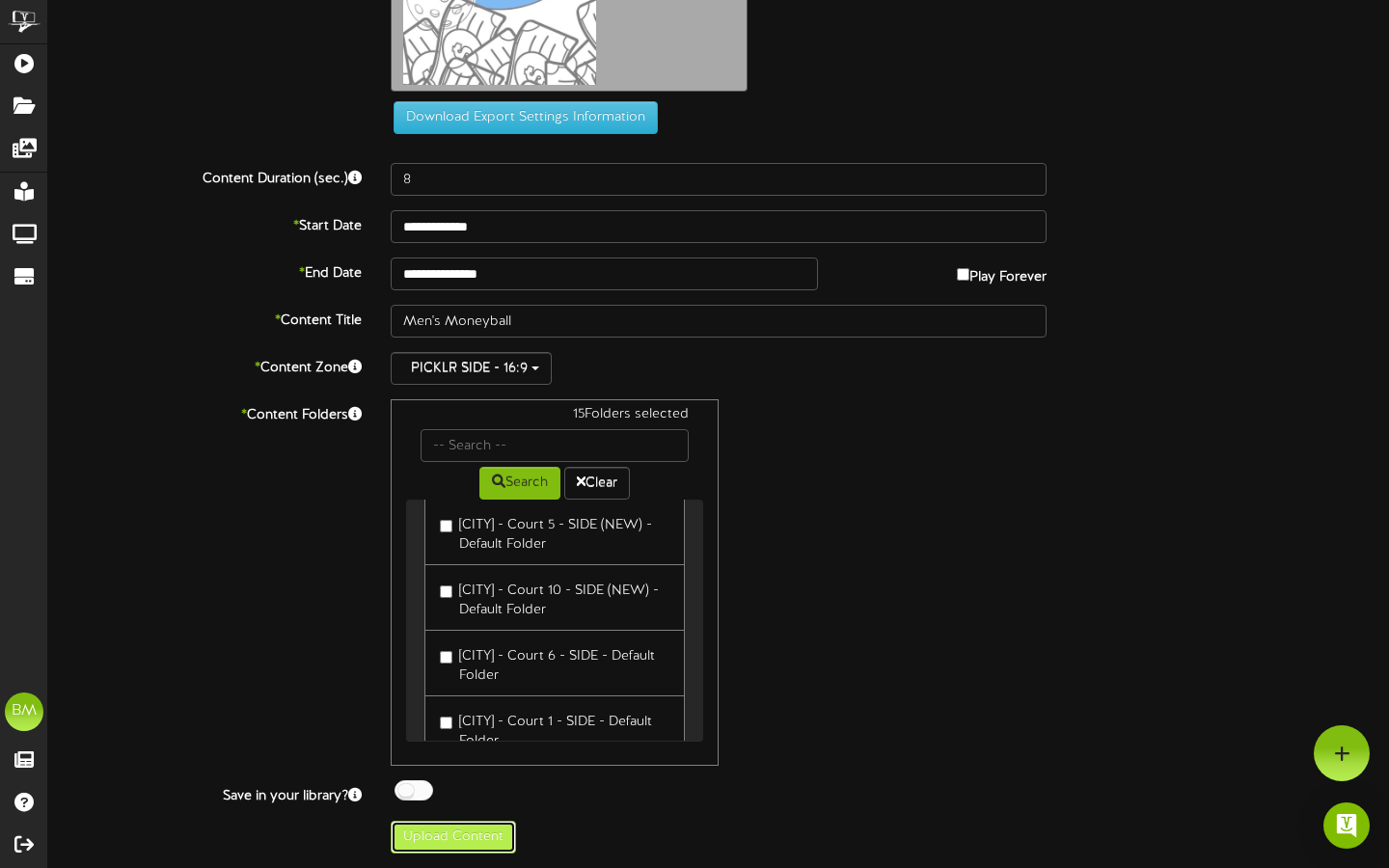 click on "Upload Content" at bounding box center (453, 837) 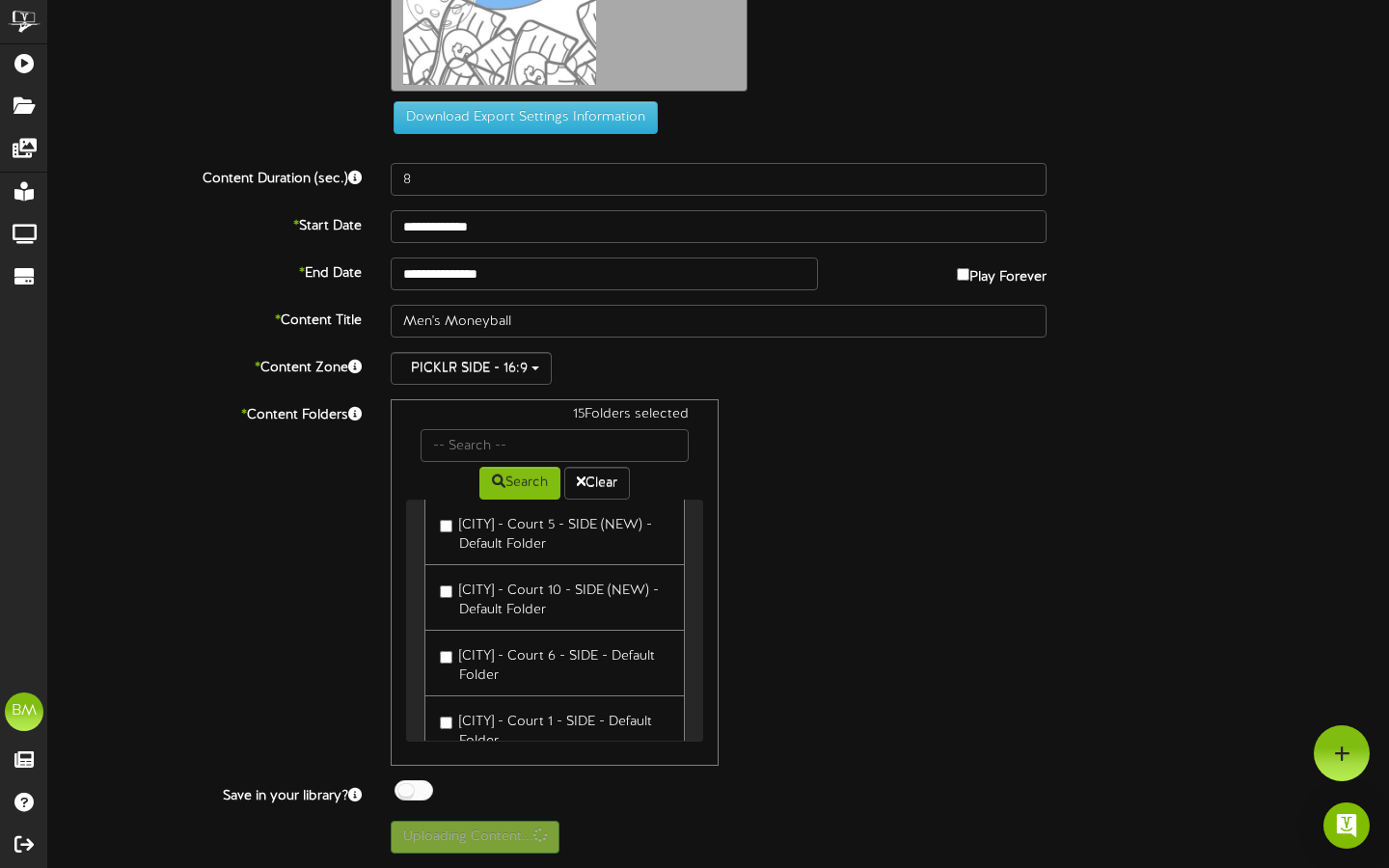 scroll, scrollTop: 0, scrollLeft: 0, axis: both 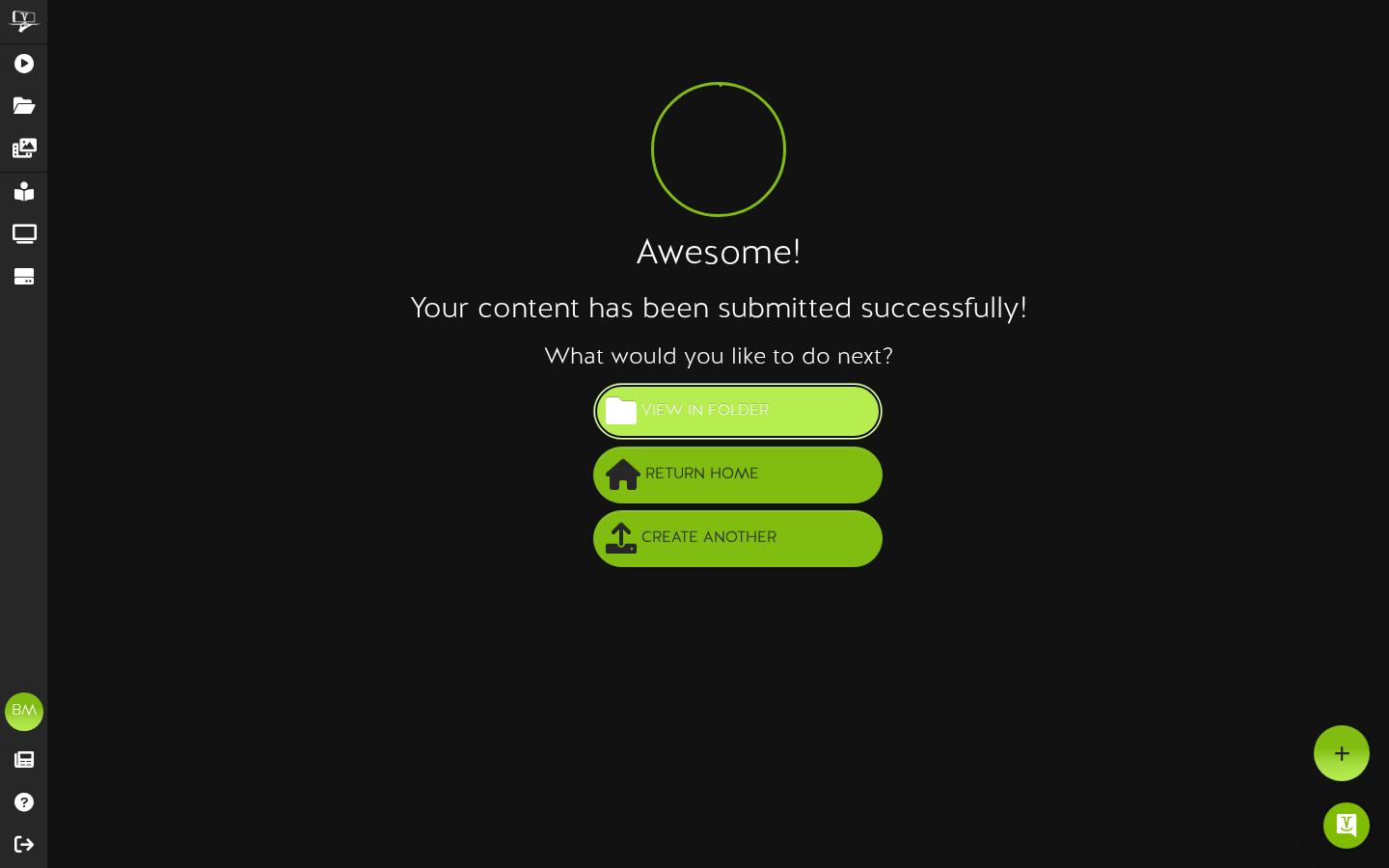 click on "View in Folder" at bounding box center (705, 411) 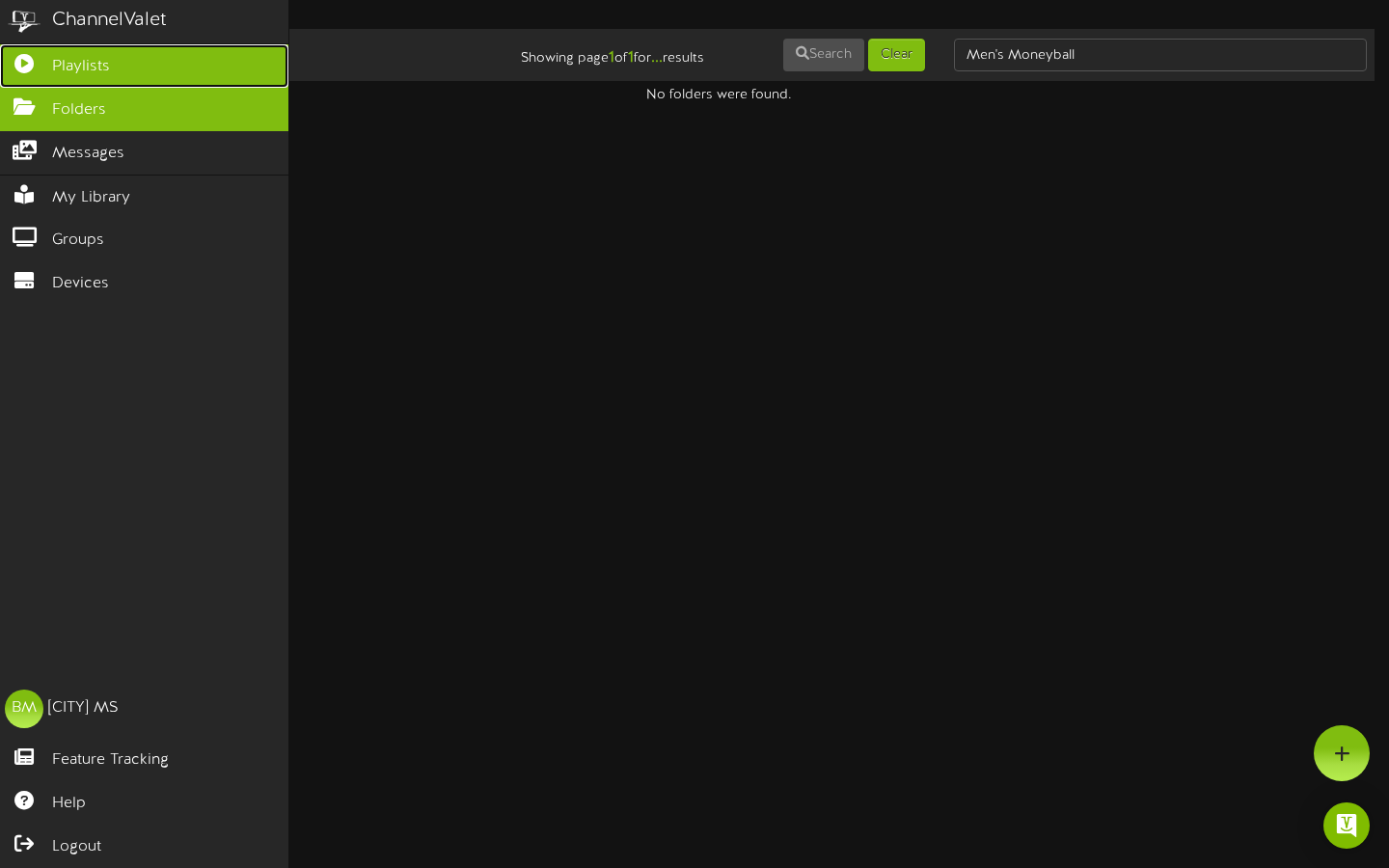 click at bounding box center (24, 61) 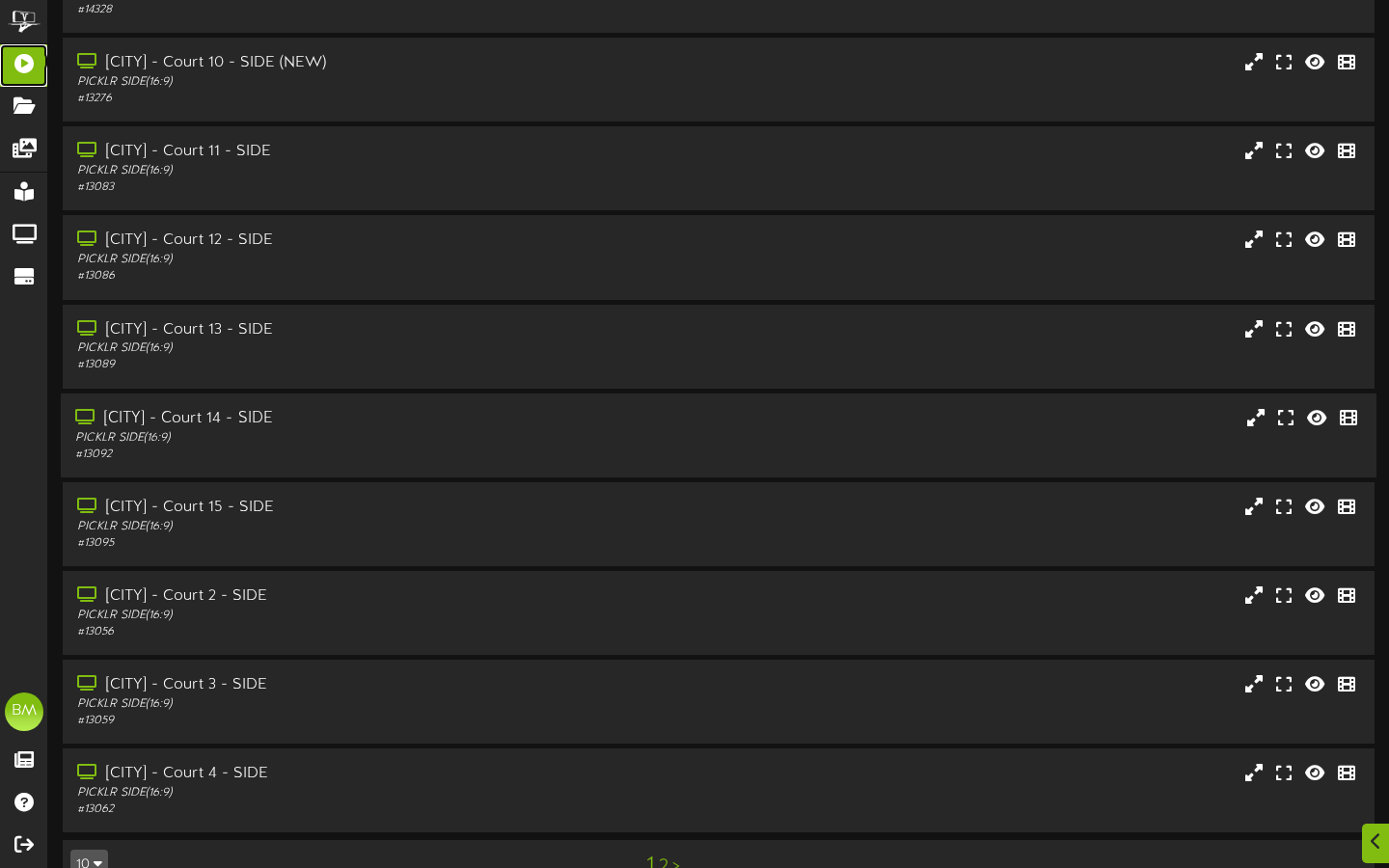 scroll, scrollTop: 181, scrollLeft: 0, axis: vertical 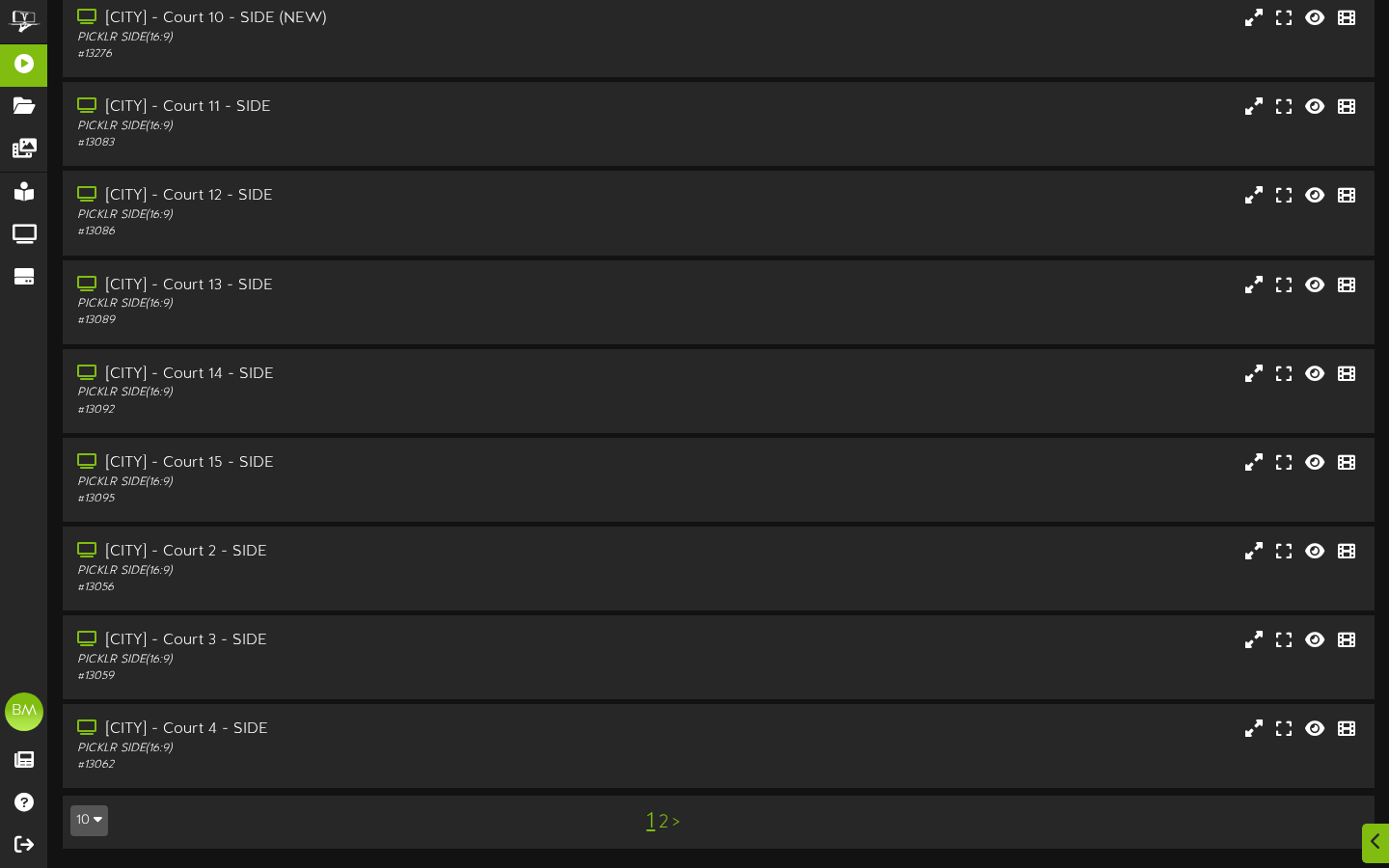 click on "2" at bounding box center (664, 823) 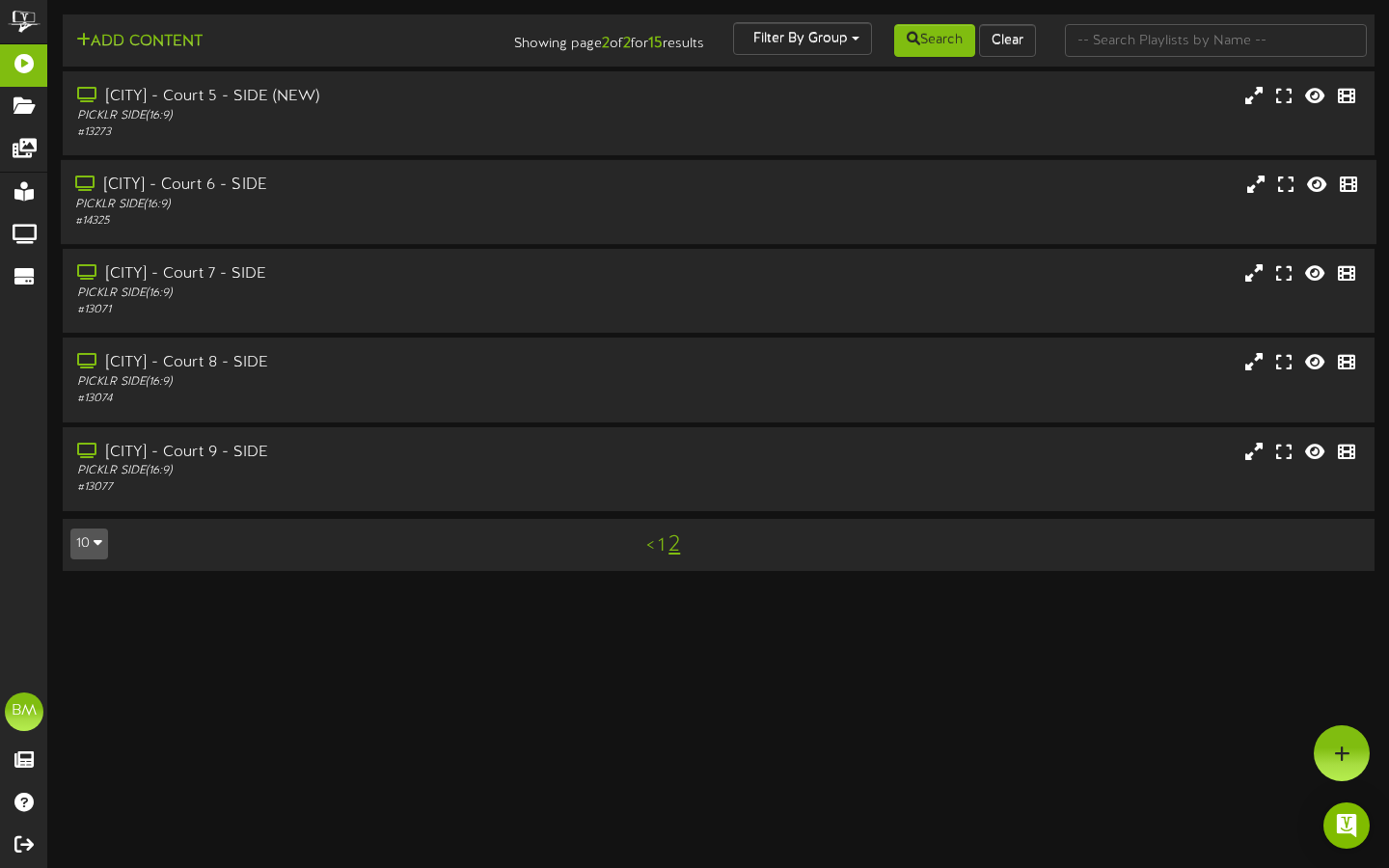 click on "[CITY] - Court 6 - SIDE" at bounding box center [335, 185] 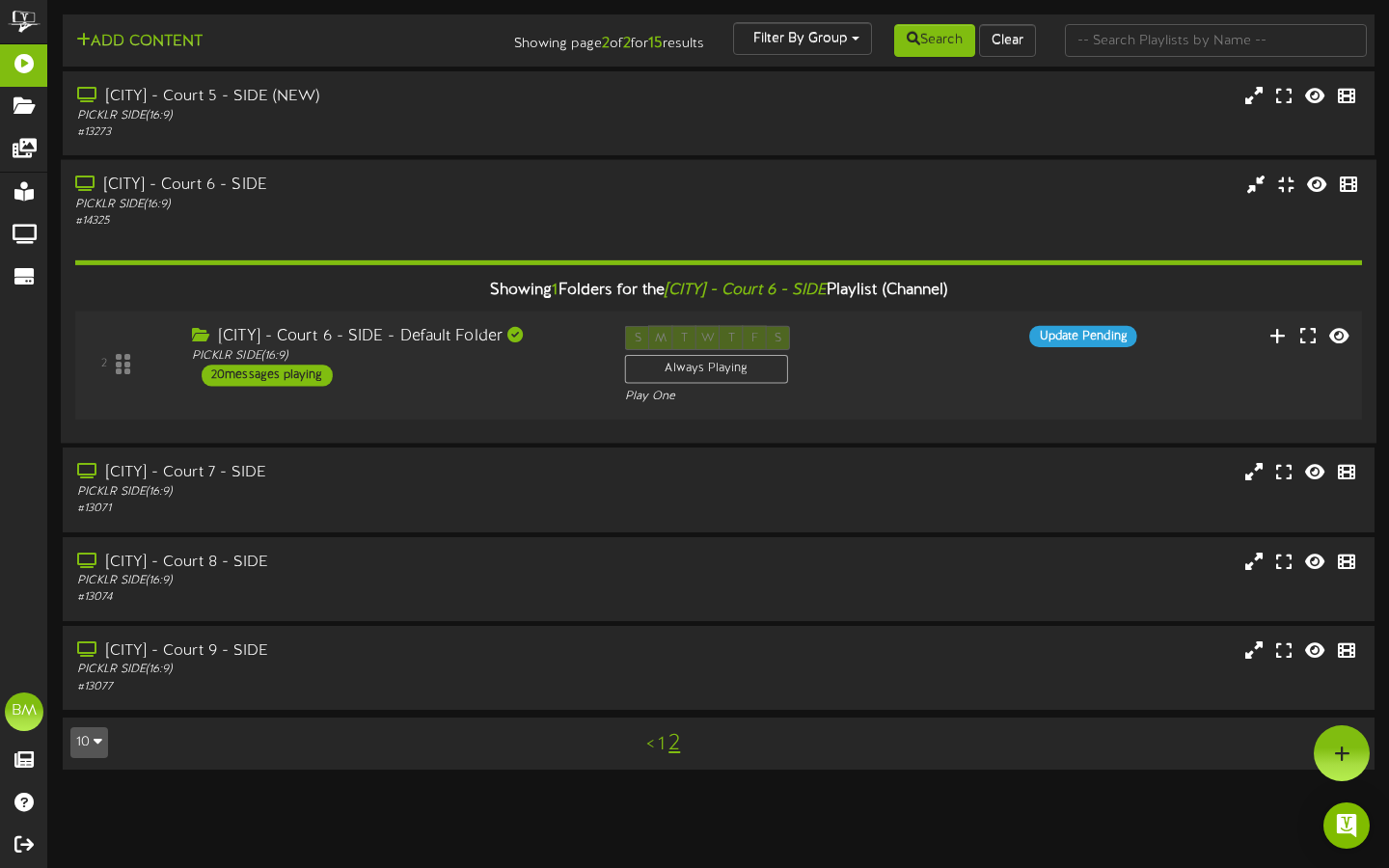 click on "[CITY] - Court 6 - SIDE - Default Folder" at bounding box center [394, 337] 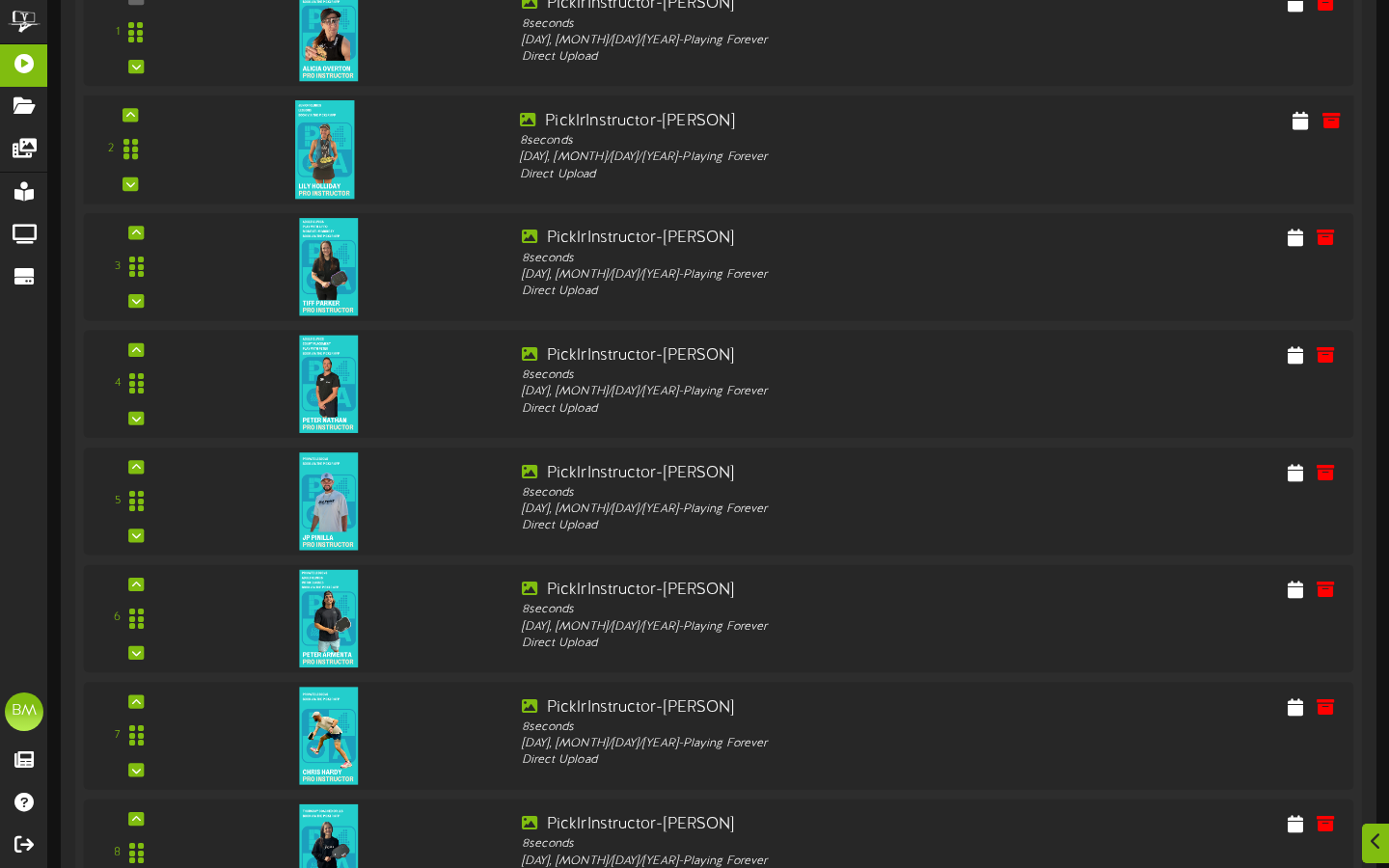 scroll, scrollTop: 0, scrollLeft: 0, axis: both 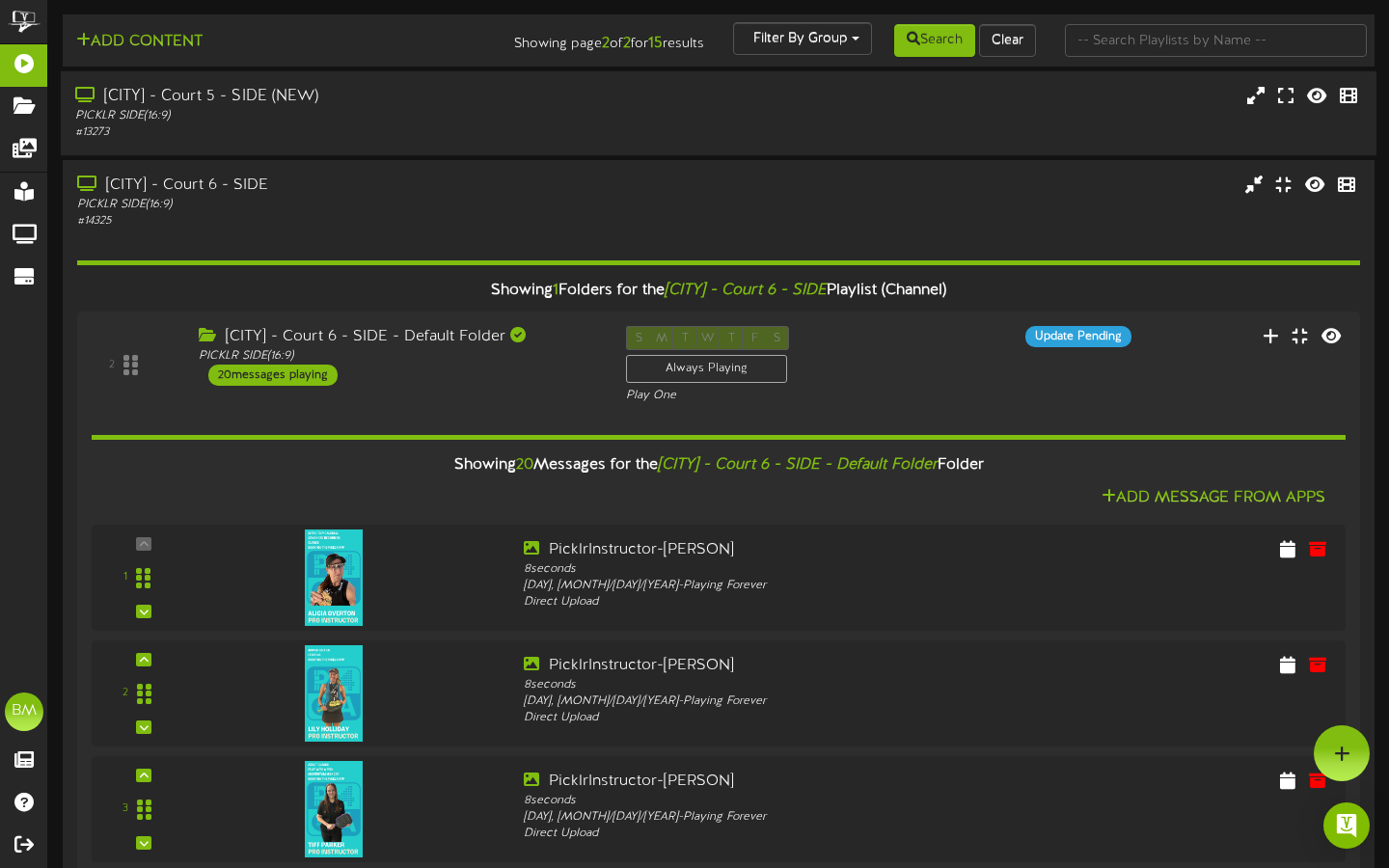 click on "[CITY] - Court 5 - SIDE (NEW)" at bounding box center [335, 96] 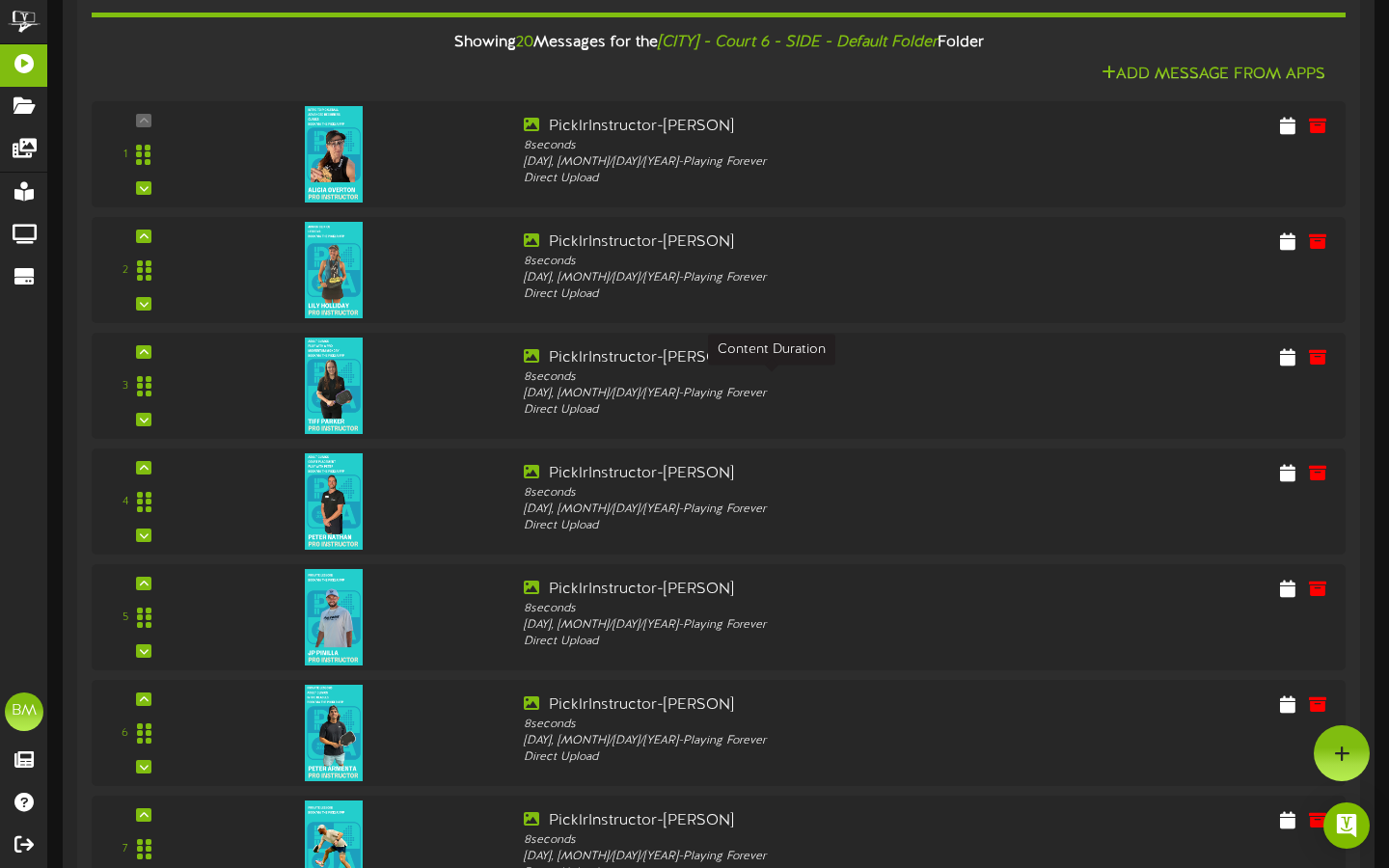 scroll, scrollTop: 0, scrollLeft: 0, axis: both 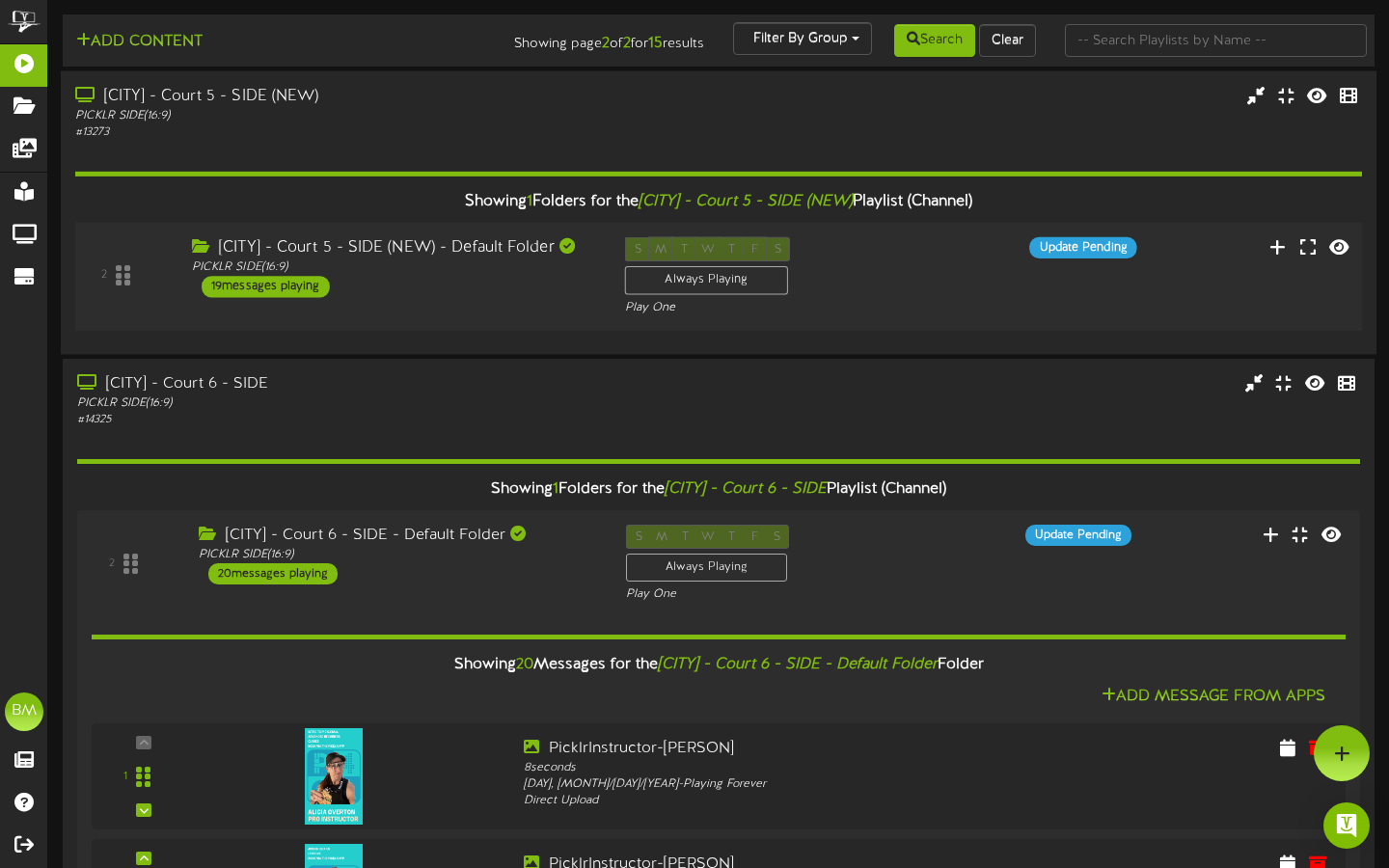 click on "19  messages playing" at bounding box center [265, 286] 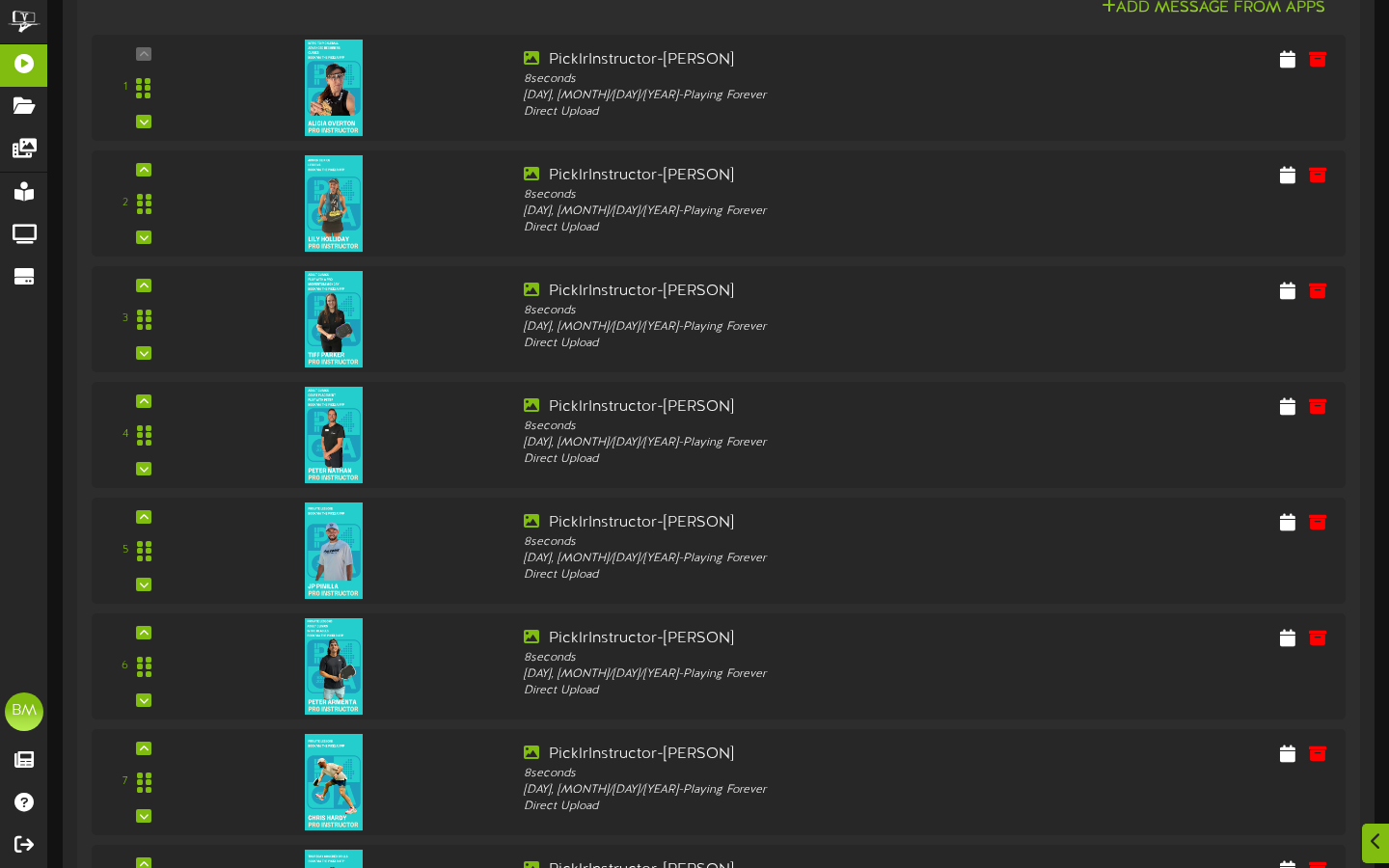 scroll, scrollTop: 420, scrollLeft: 0, axis: vertical 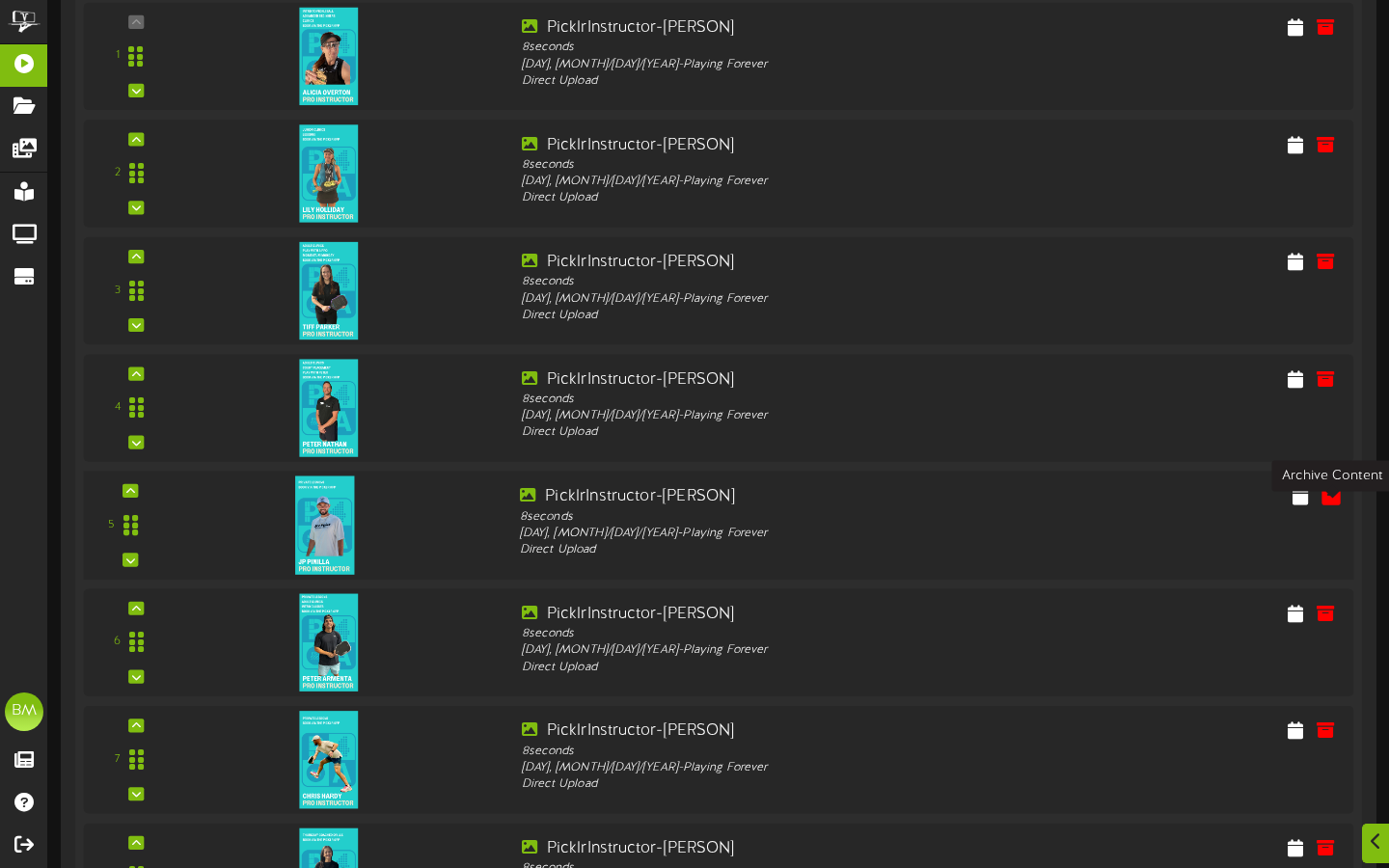 click at bounding box center (1331, 495) 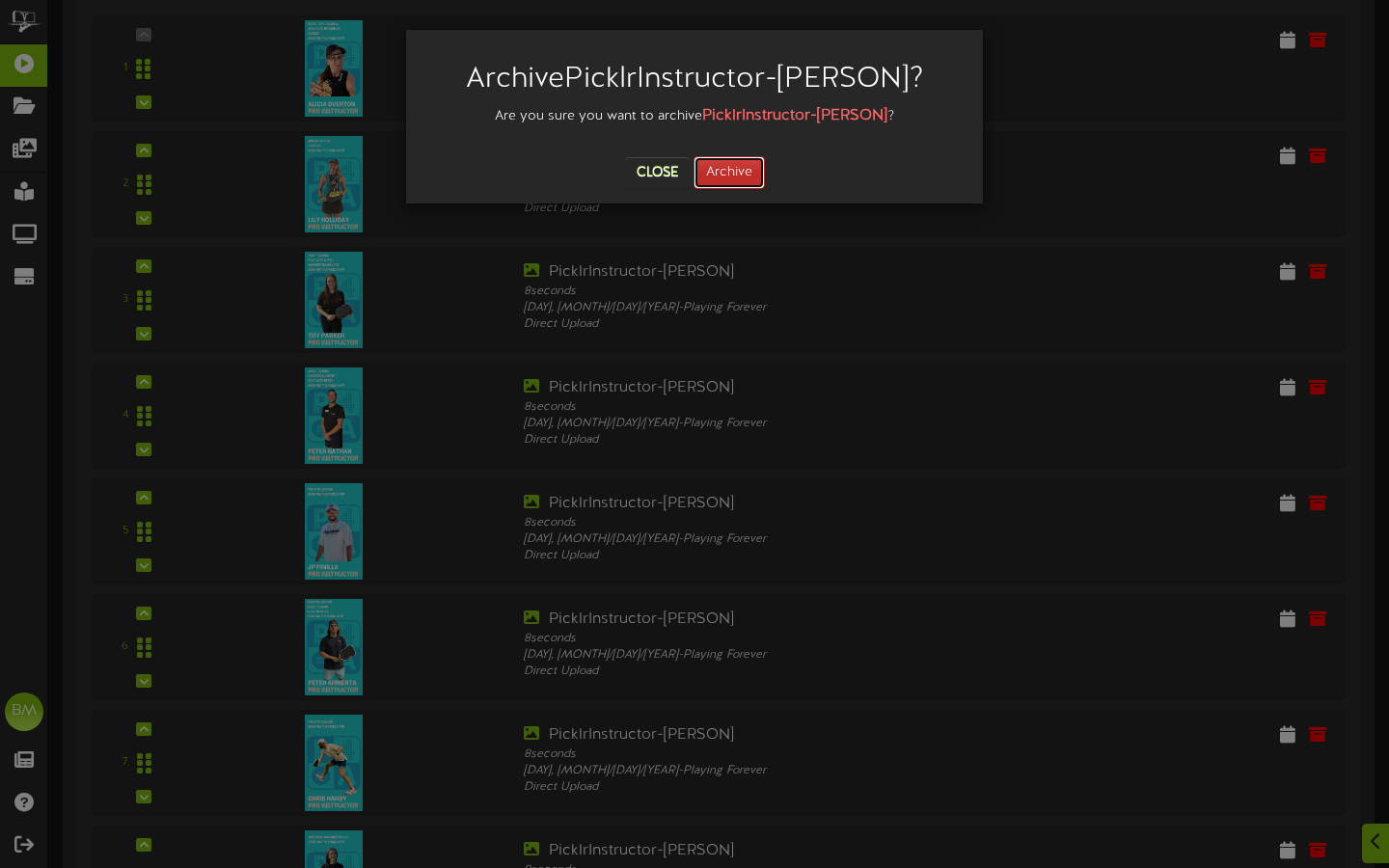 click on "Archive" at bounding box center (729, 173) 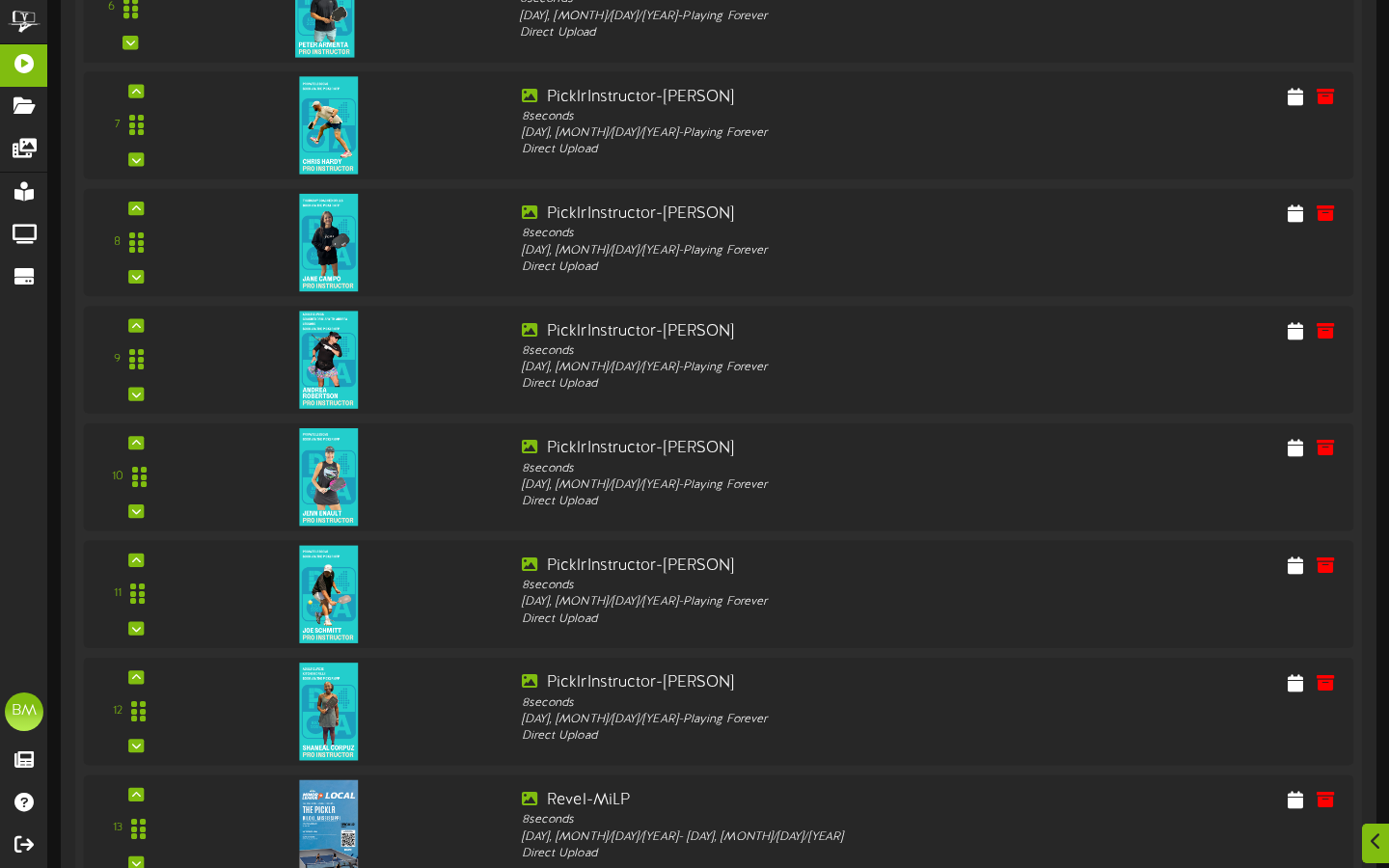 scroll, scrollTop: 943, scrollLeft: 0, axis: vertical 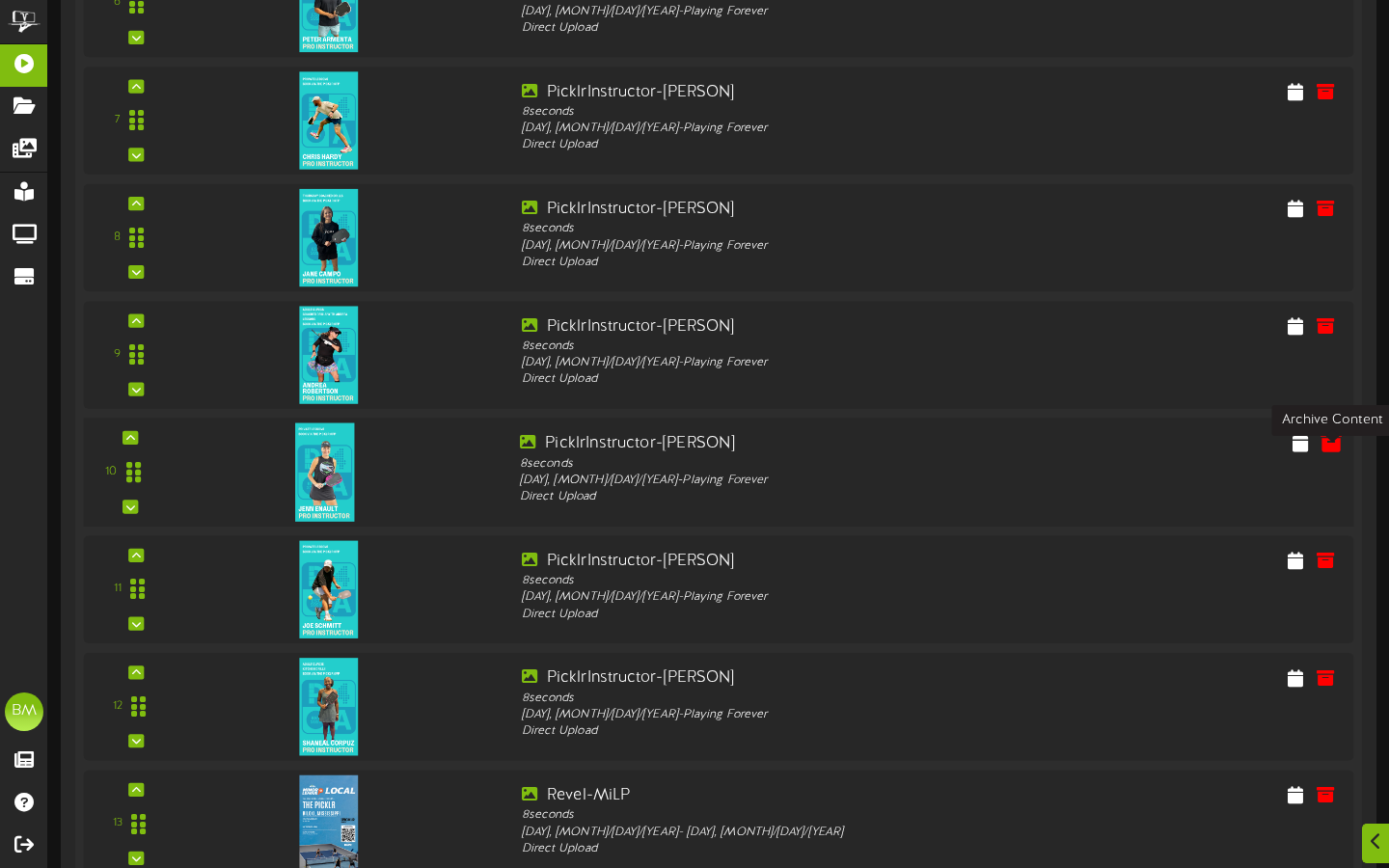 click at bounding box center [1331, 442] 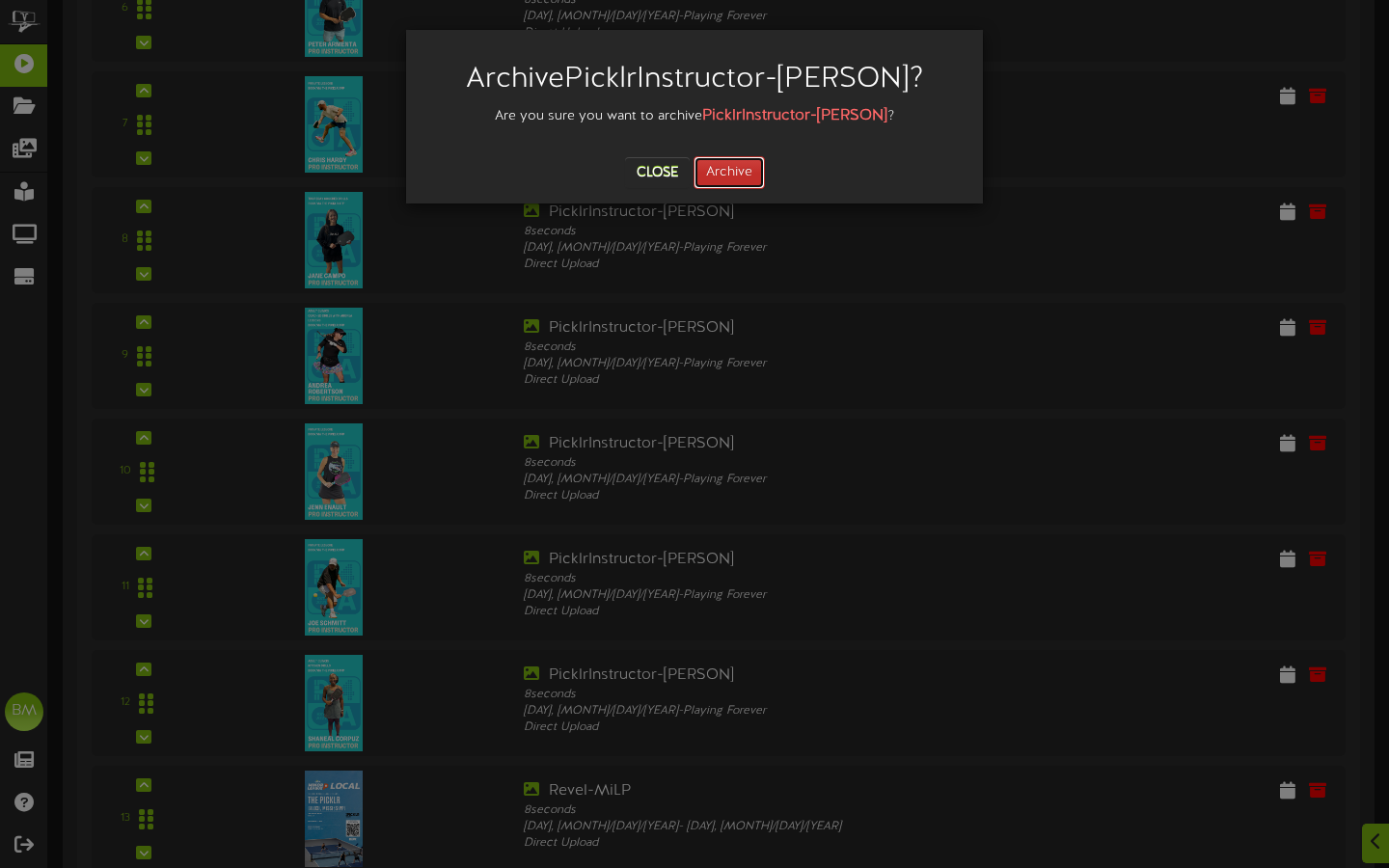 click on "Archive" at bounding box center [729, 173] 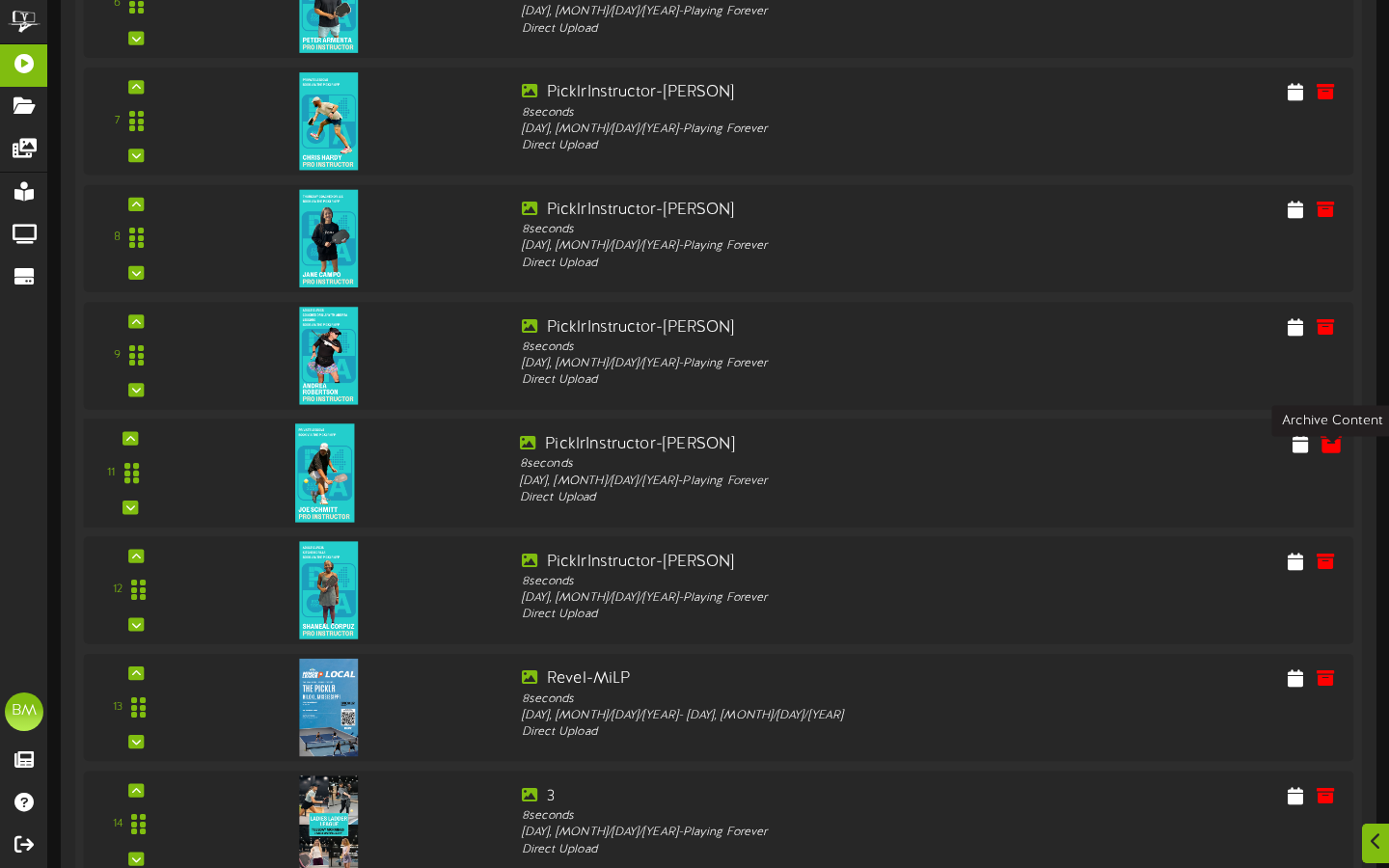 click at bounding box center (1331, 443) 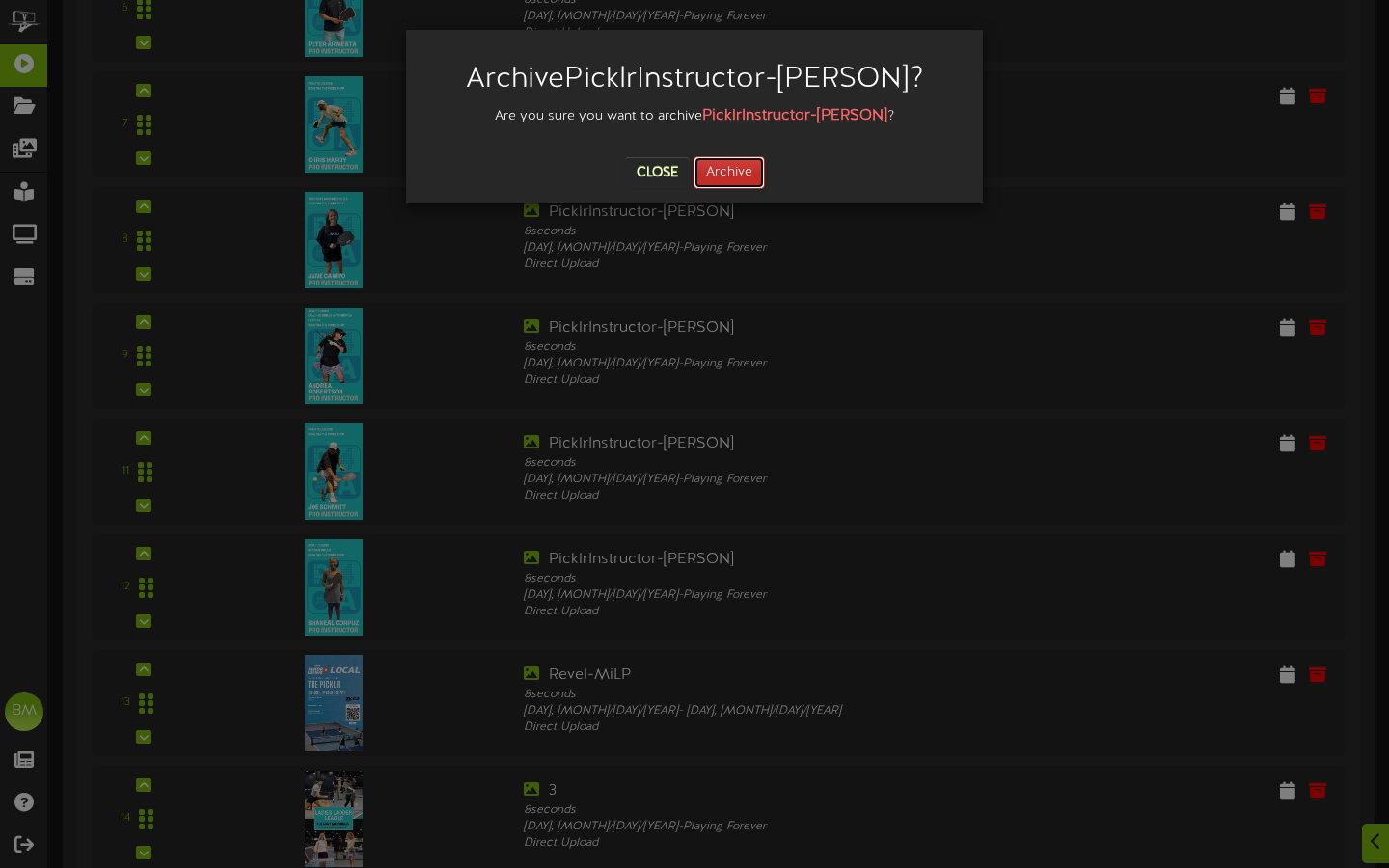 click on "Archive" at bounding box center (729, 173) 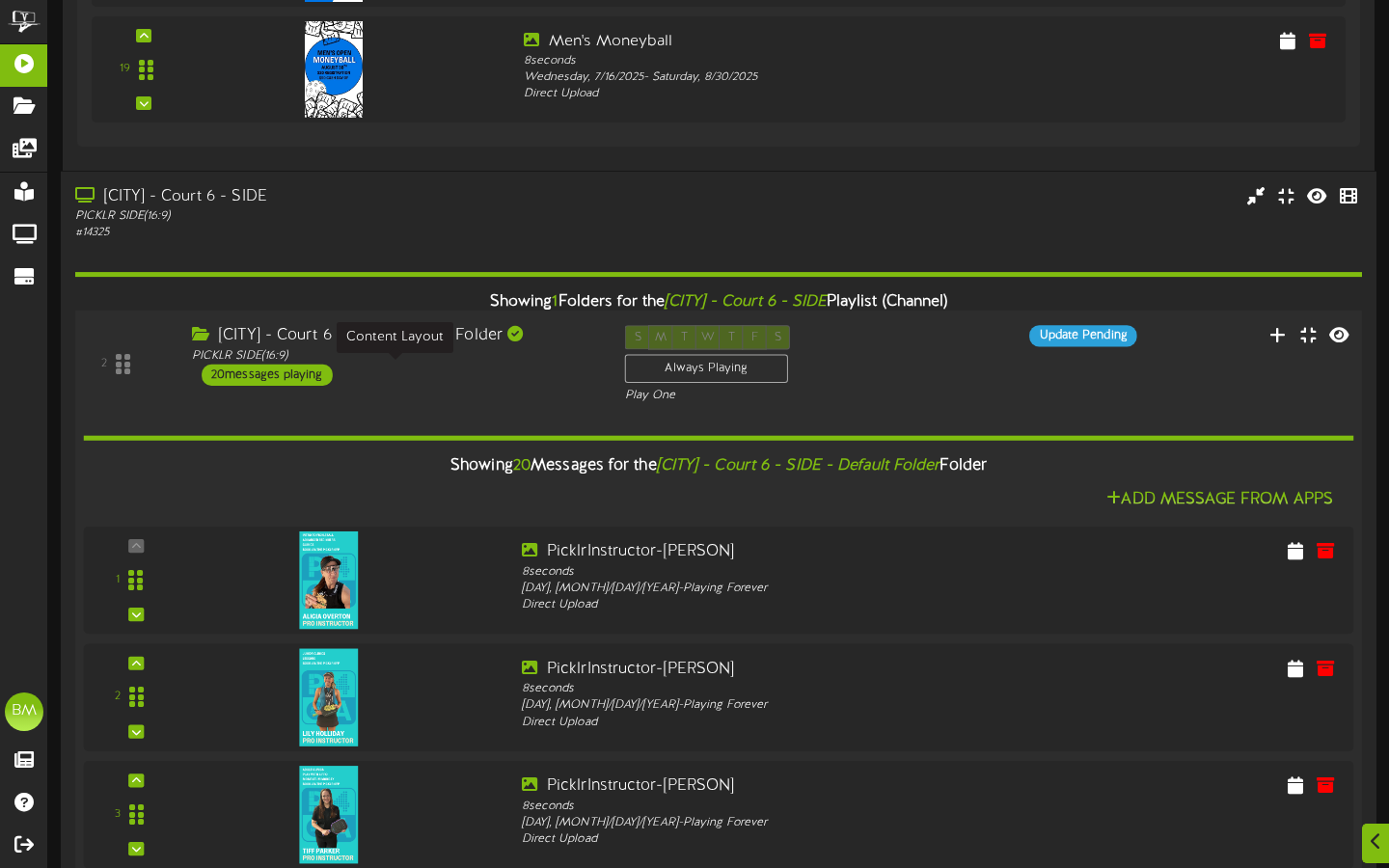 scroll, scrollTop: 2174, scrollLeft: 0, axis: vertical 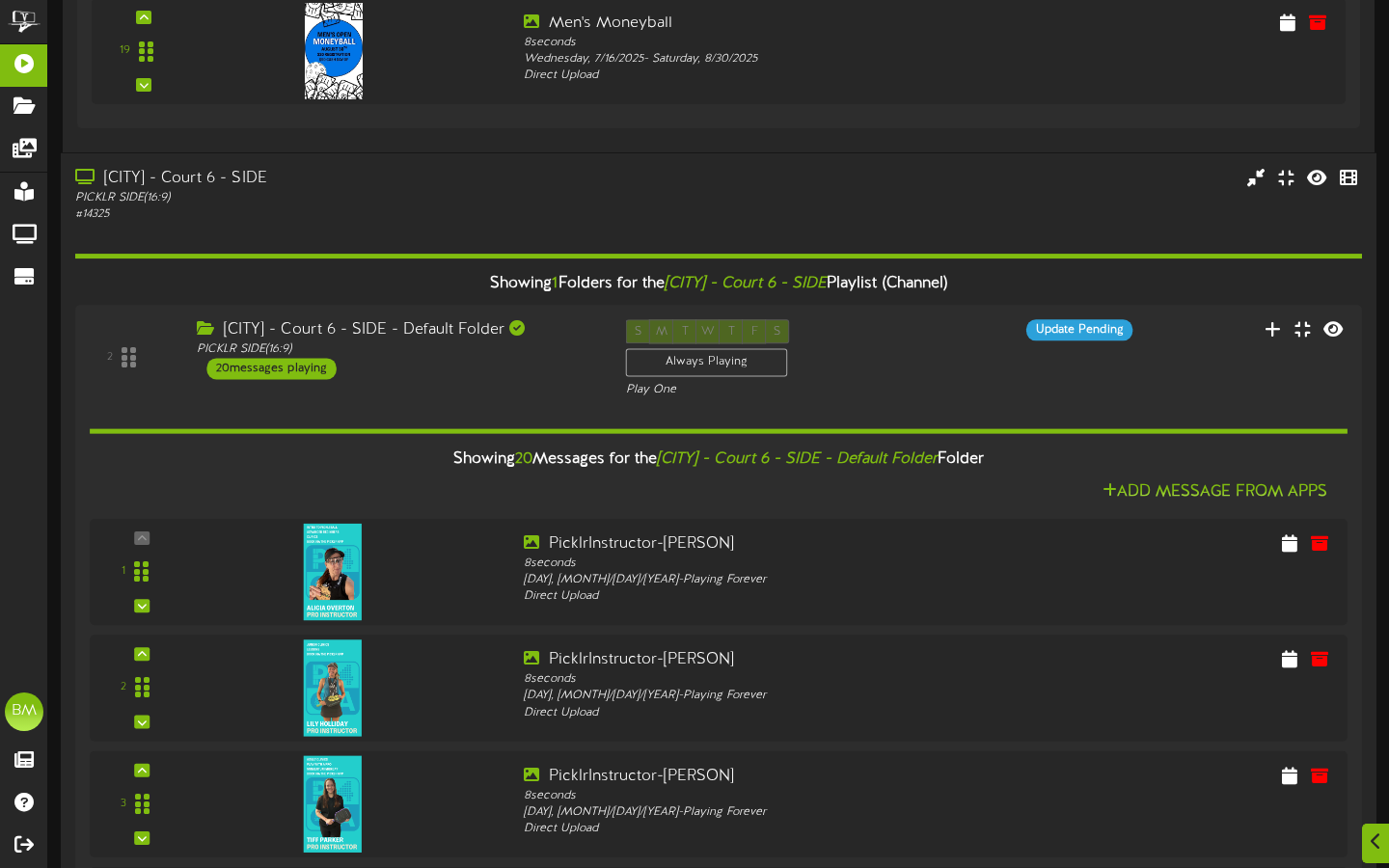 click on "PICKLR SIDE  ( 16:9 )" at bounding box center [335, 198] 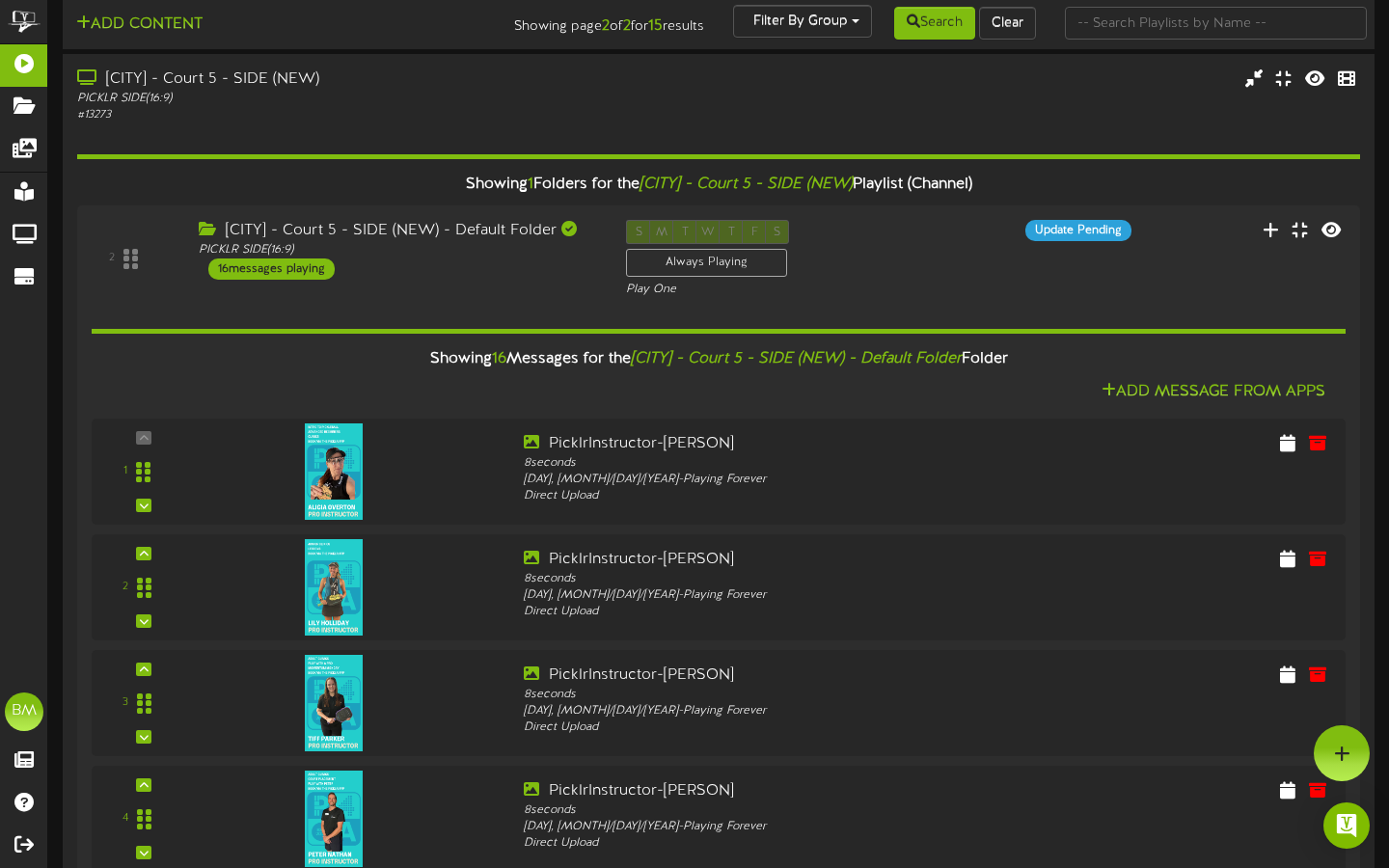 scroll, scrollTop: 0, scrollLeft: 0, axis: both 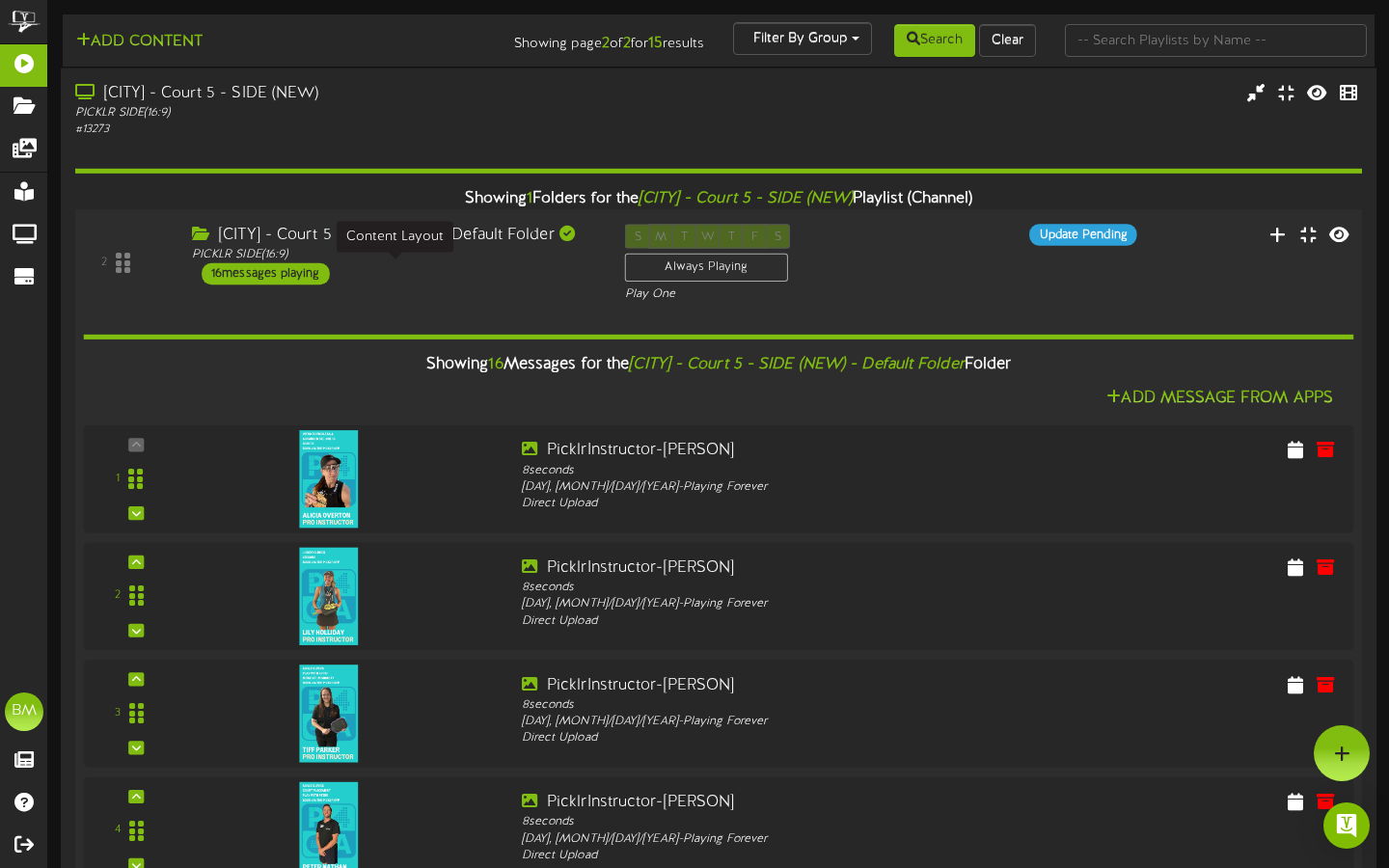 click on "PICKLR SIDE  ( 16:9 )" at bounding box center (394, 254) 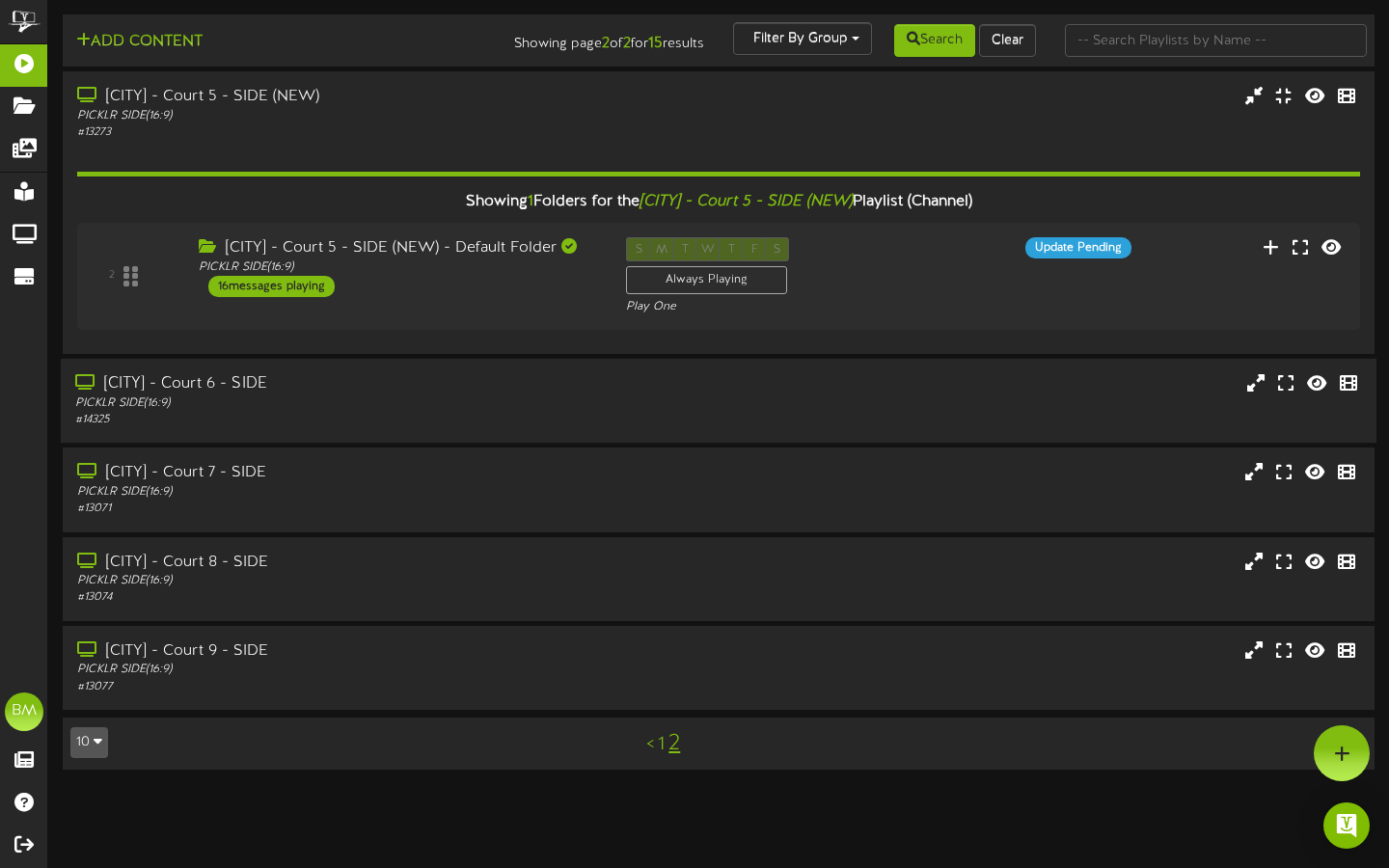 click on "PICKLR SIDE  ( 16:9 )" at bounding box center [335, 403] 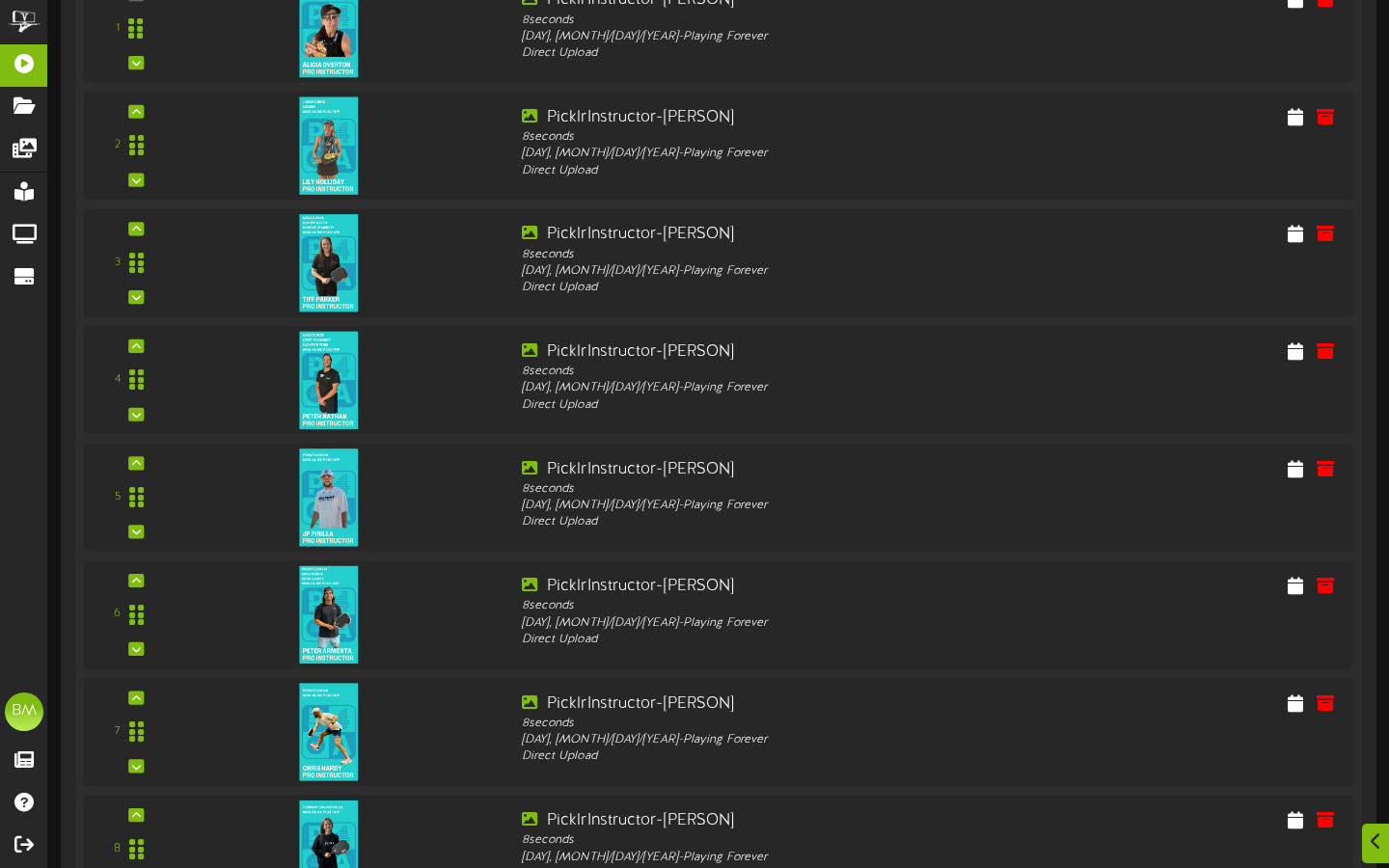 scroll, scrollTop: 737, scrollLeft: 0, axis: vertical 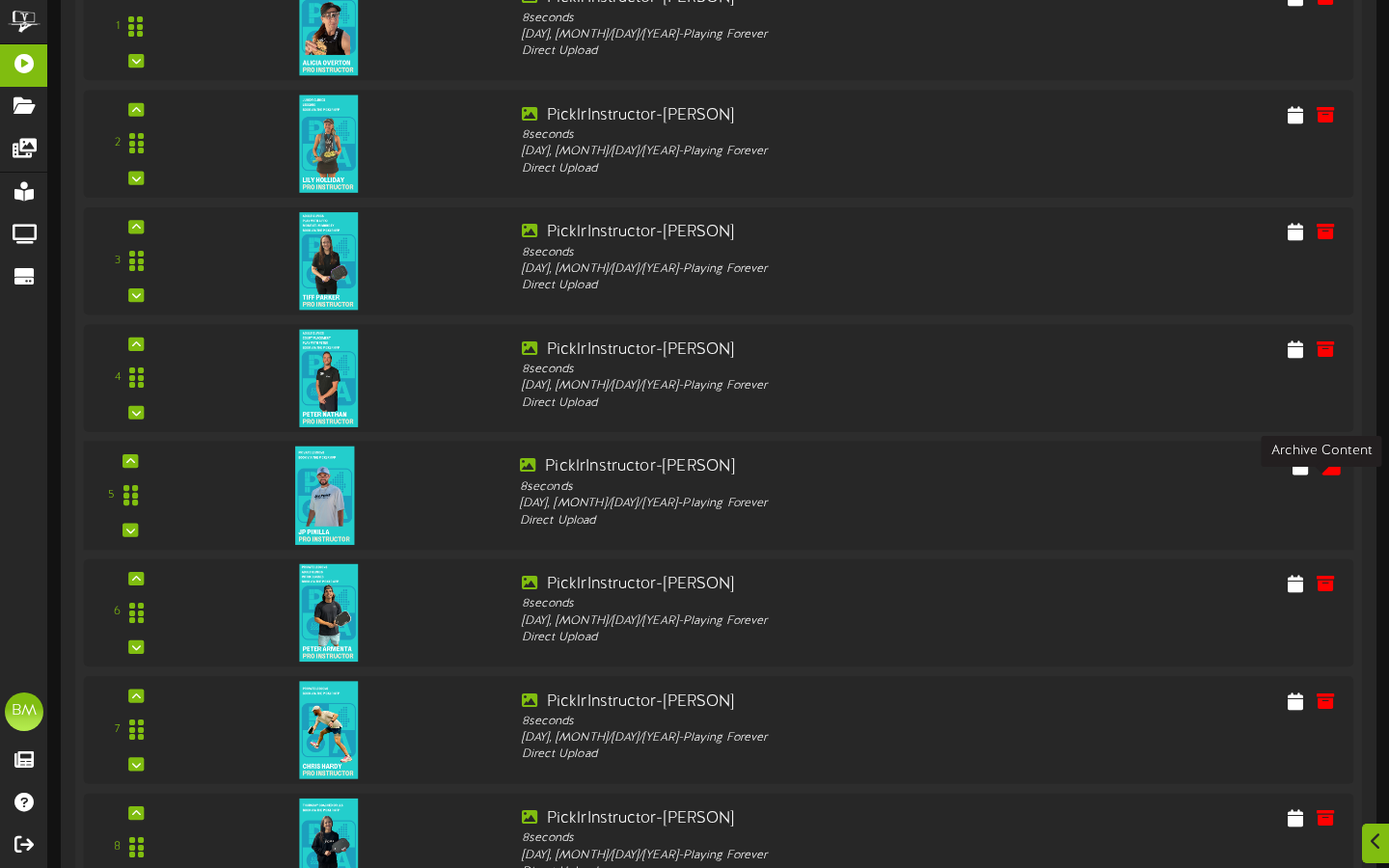 click at bounding box center [1331, 466] 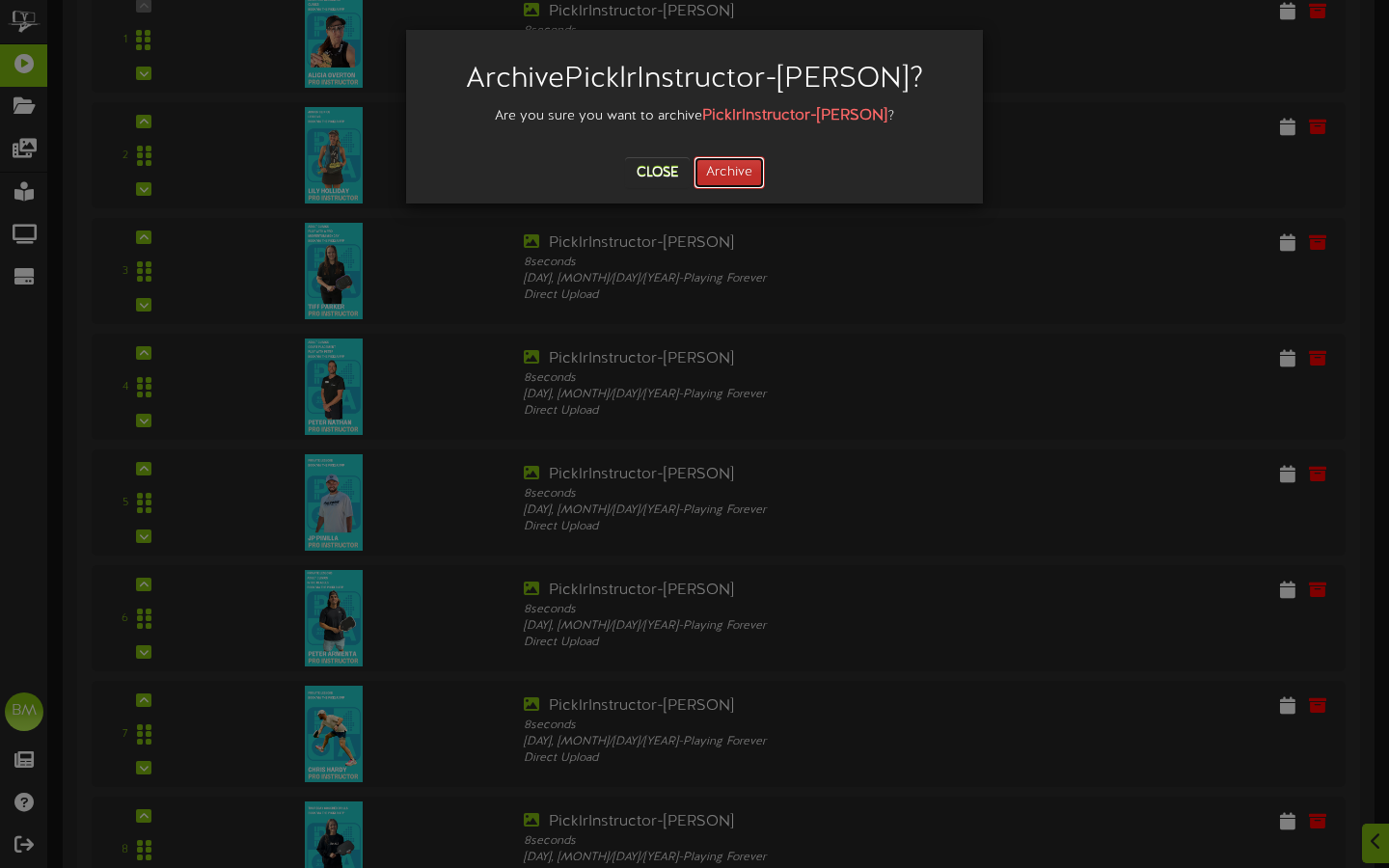 click on "Archive" at bounding box center (729, 173) 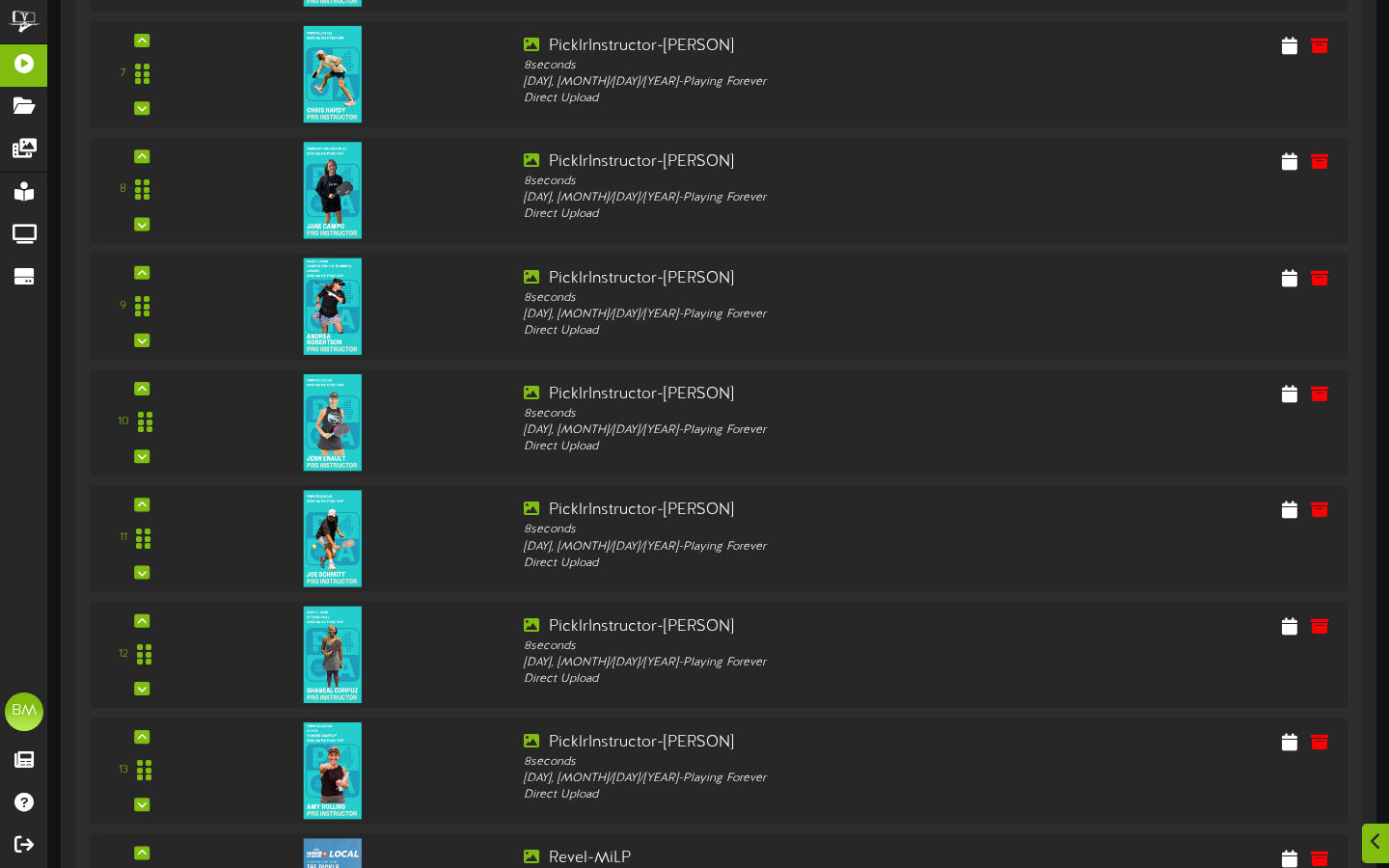 scroll, scrollTop: 1283, scrollLeft: 0, axis: vertical 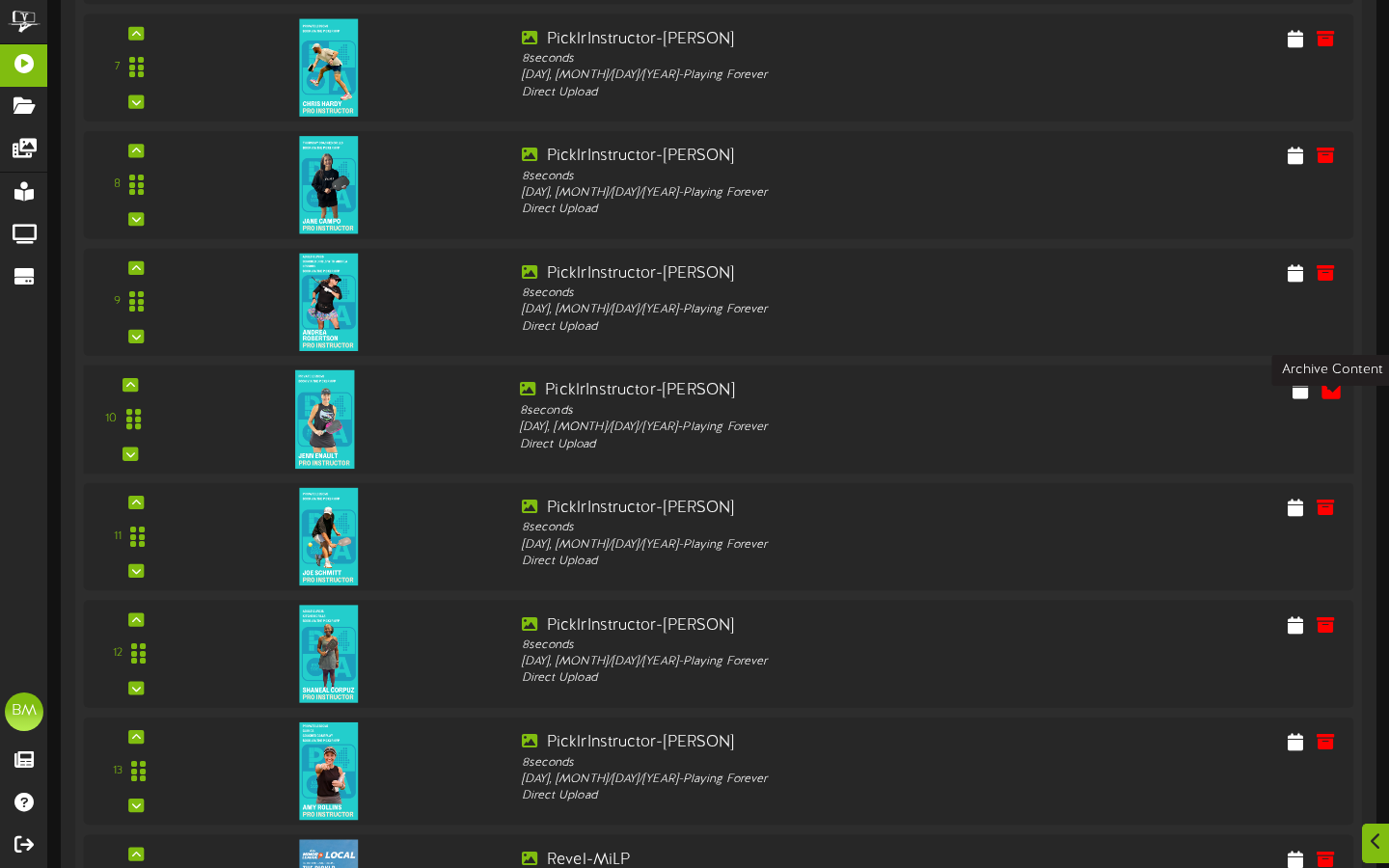 click at bounding box center (1331, 390) 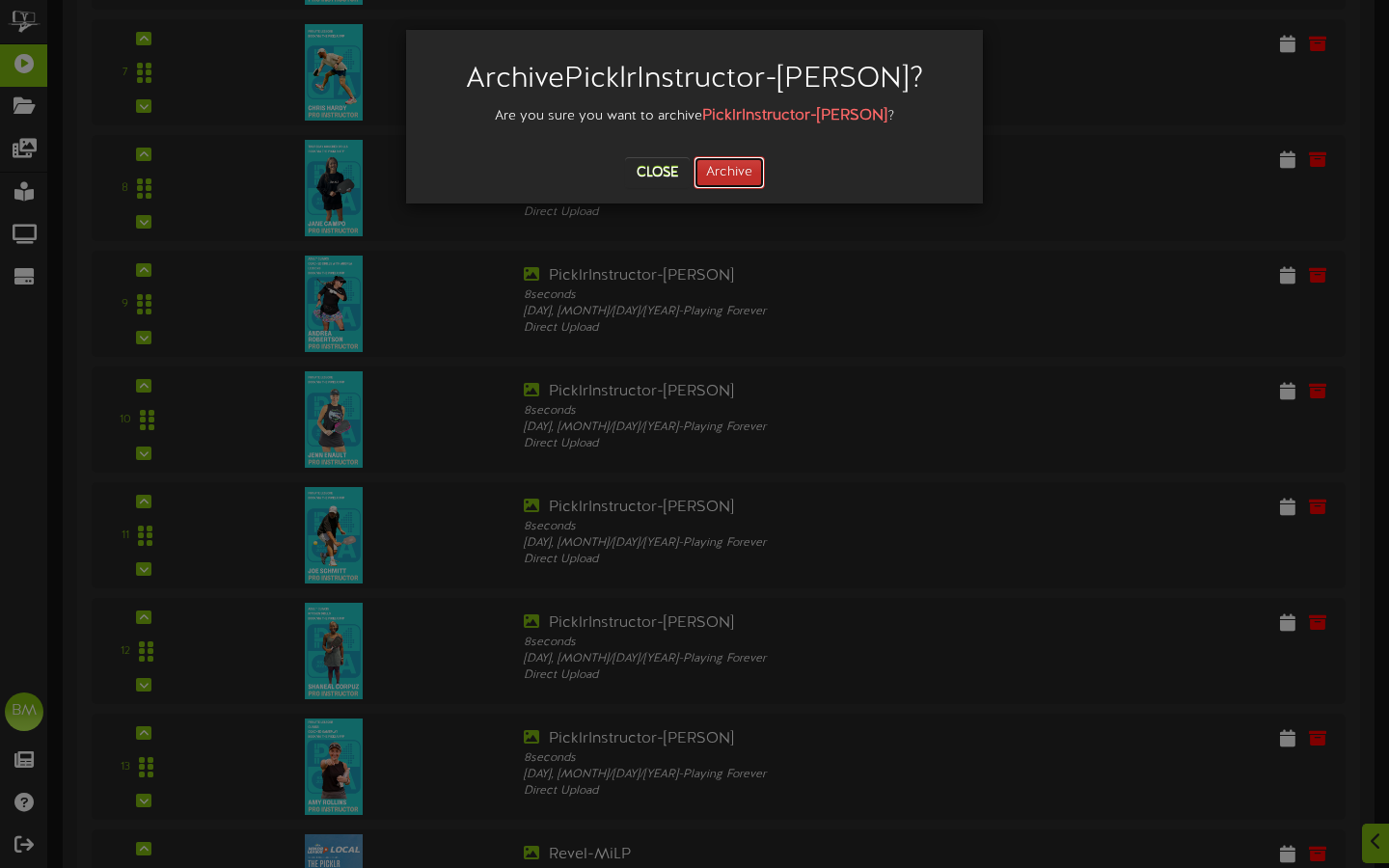click on "Archive" at bounding box center [729, 173] 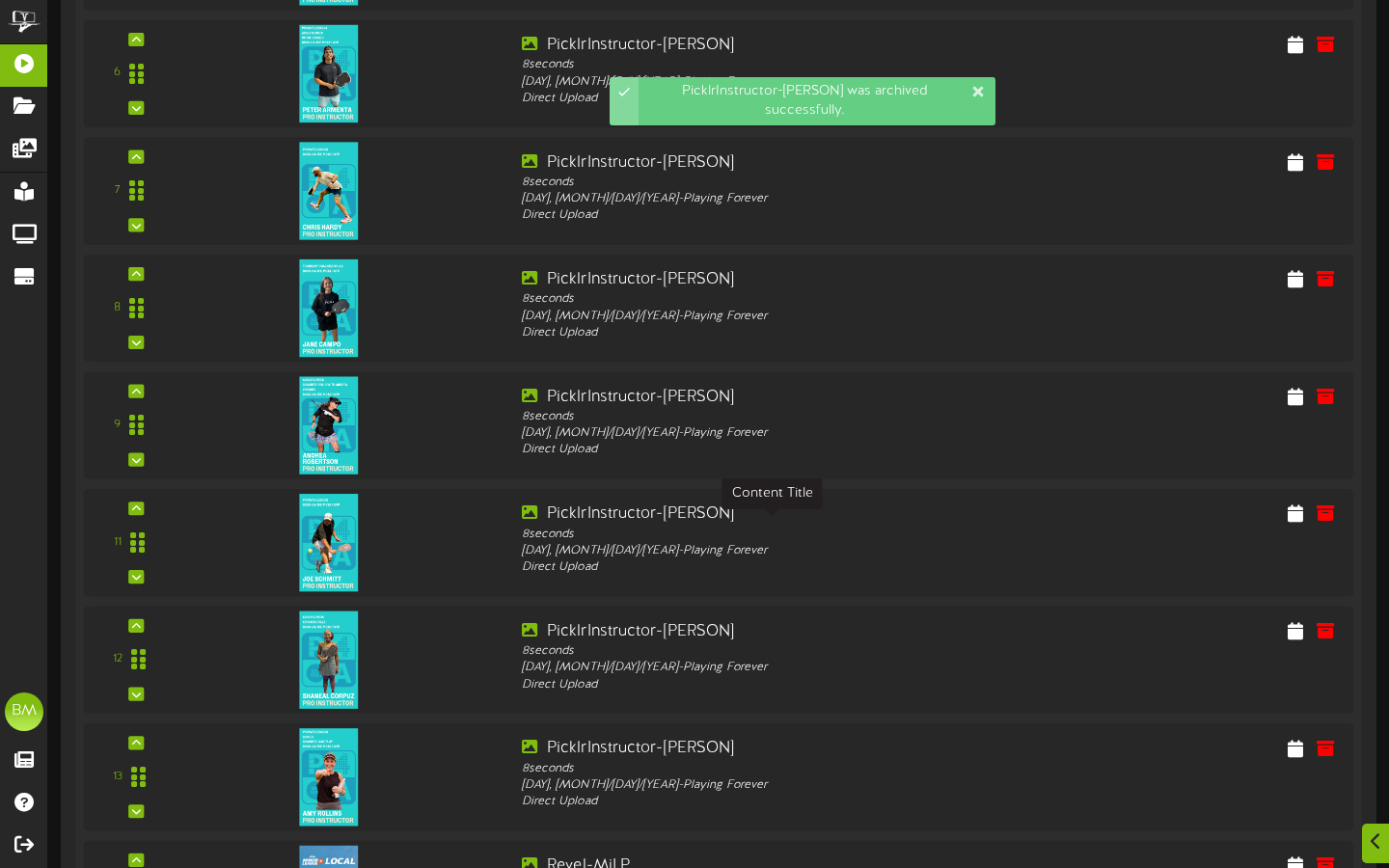 scroll, scrollTop: 1172, scrollLeft: 0, axis: vertical 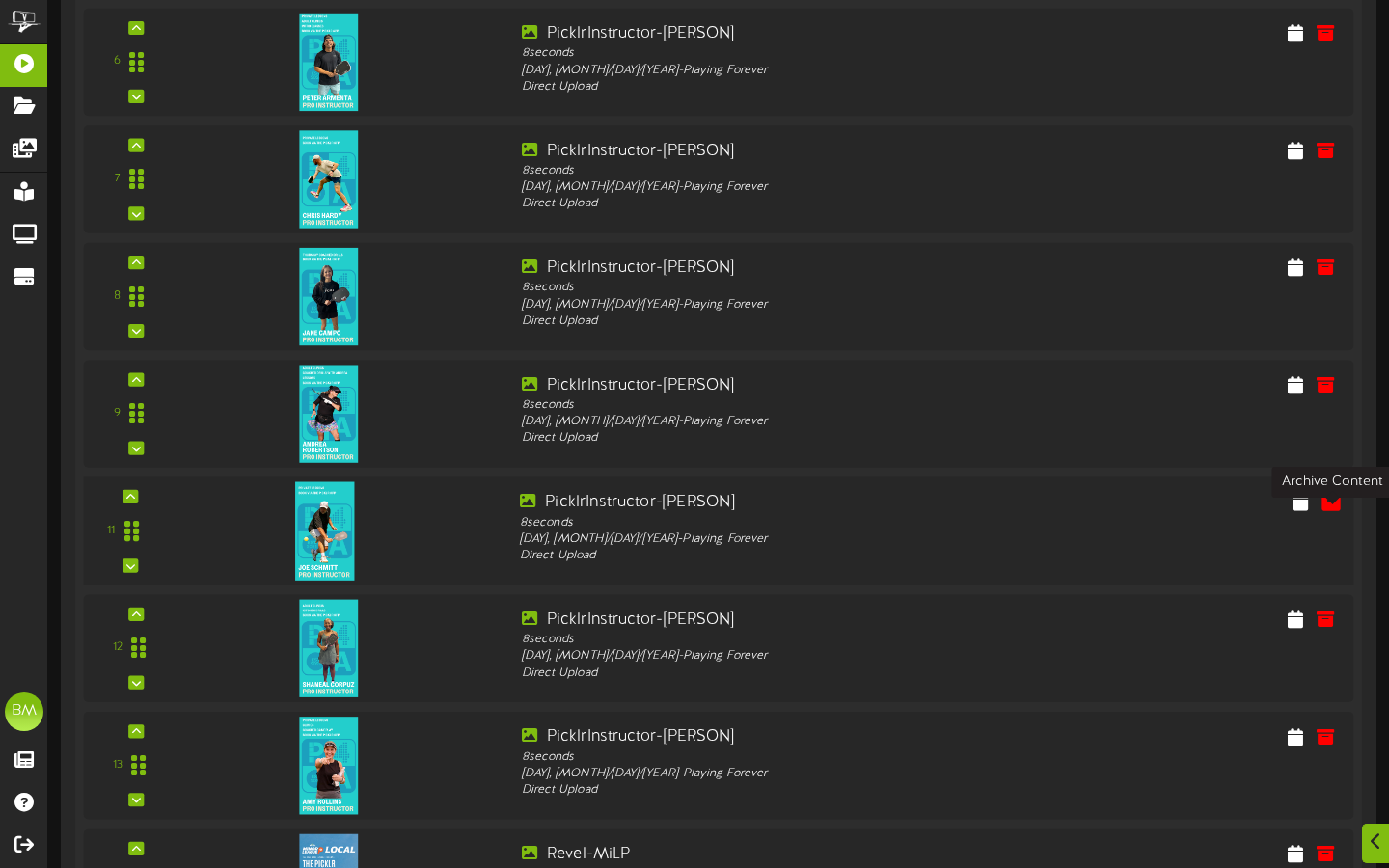 click at bounding box center [1331, 502] 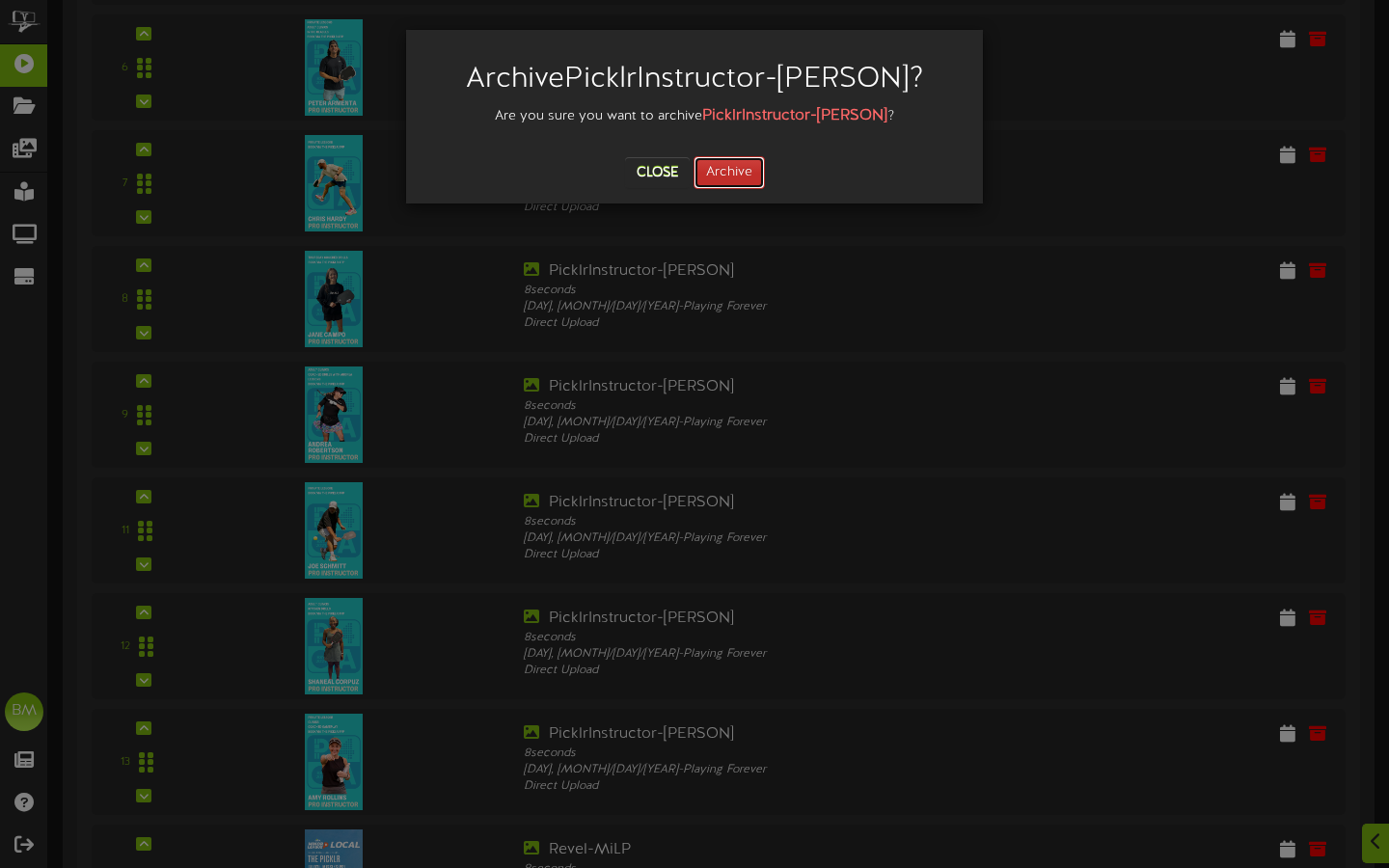 click on "Archive" at bounding box center (729, 173) 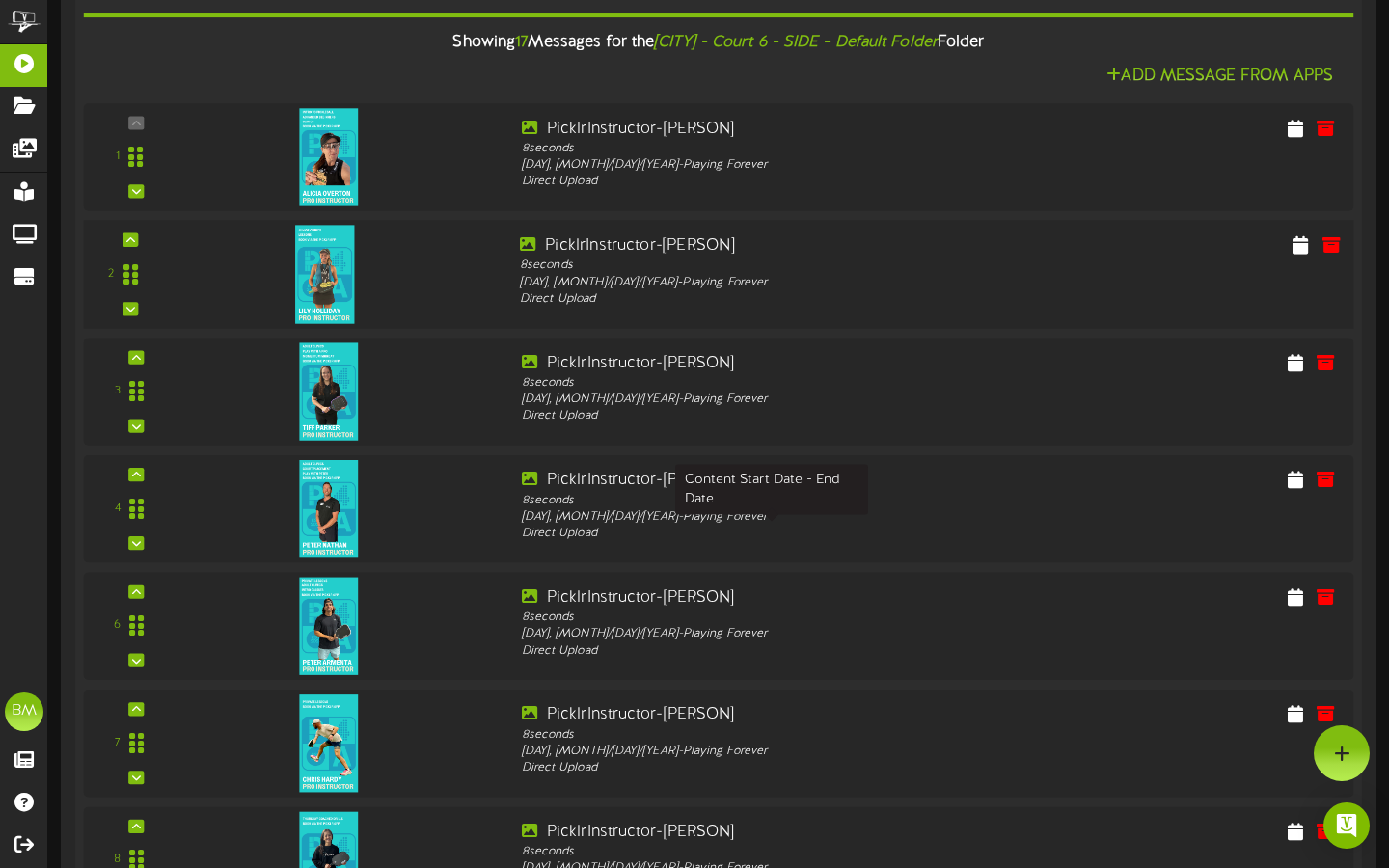 scroll, scrollTop: 3, scrollLeft: 0, axis: vertical 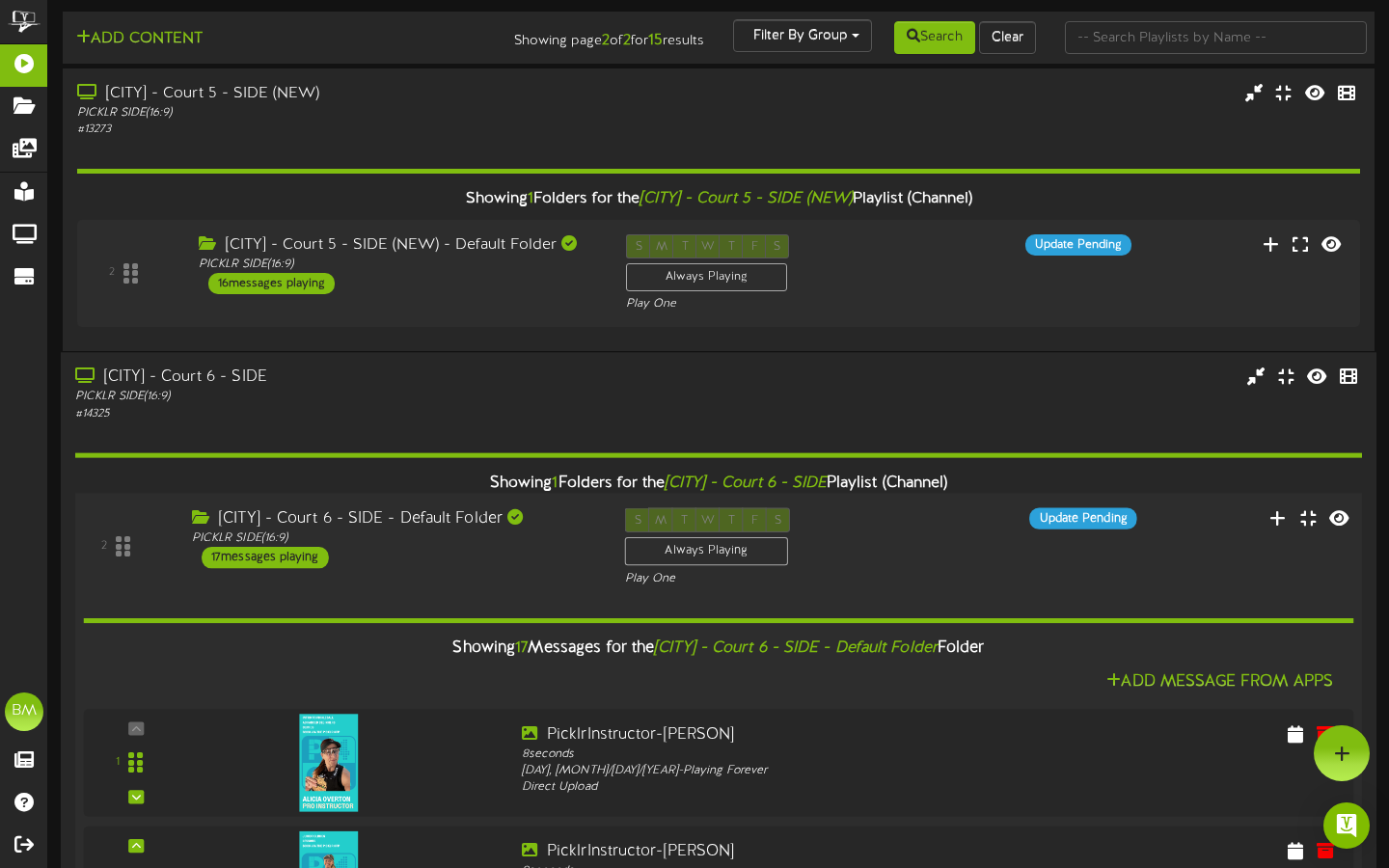 click on "[CITY] - Court 6 - SIDE - Default Folder" at bounding box center (394, 519) 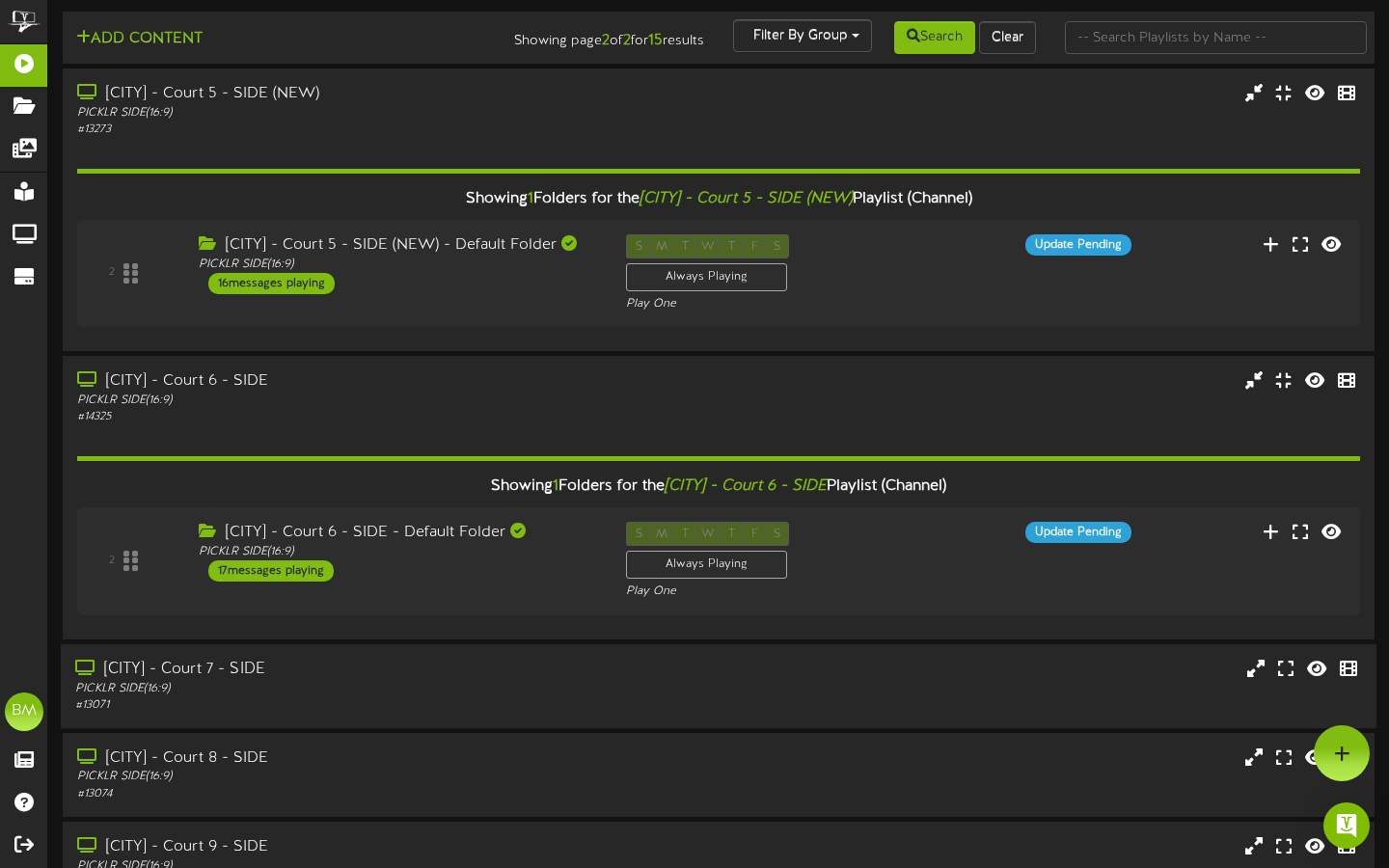 click on "[CITY] - Court 7 - SIDE" at bounding box center [335, 668] 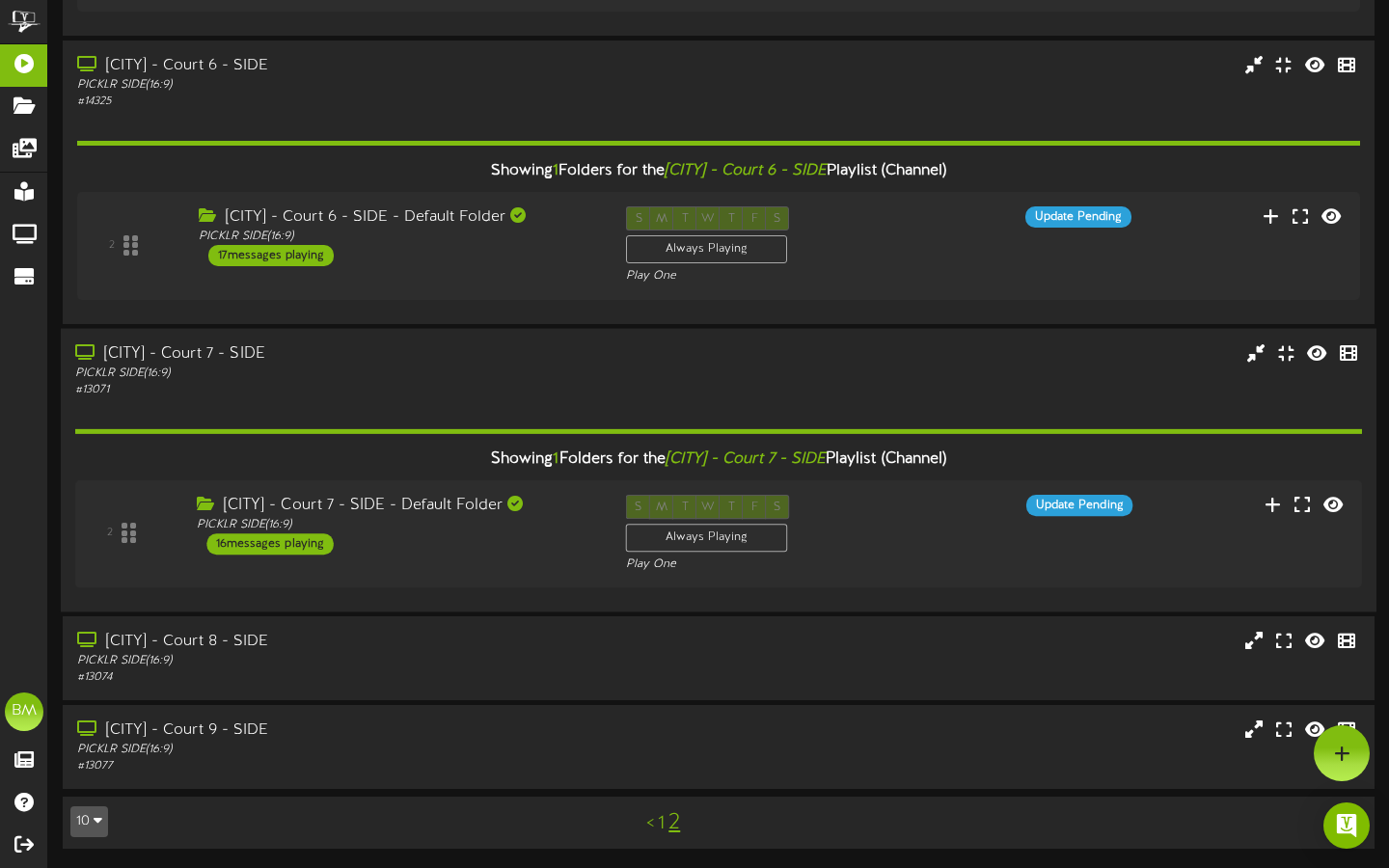 scroll, scrollTop: 334, scrollLeft: 0, axis: vertical 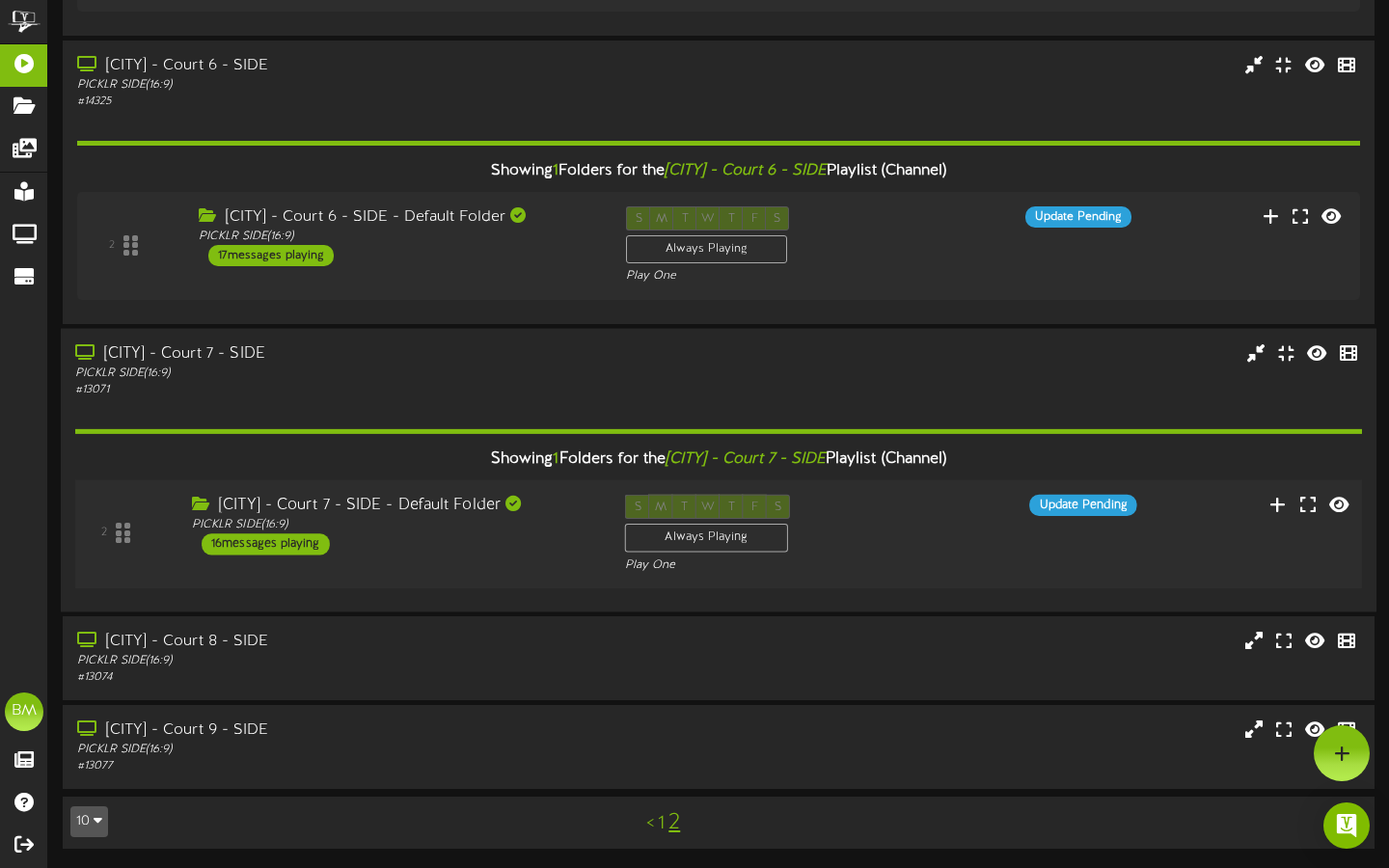 click on "16  messages playing" at bounding box center [265, 544] 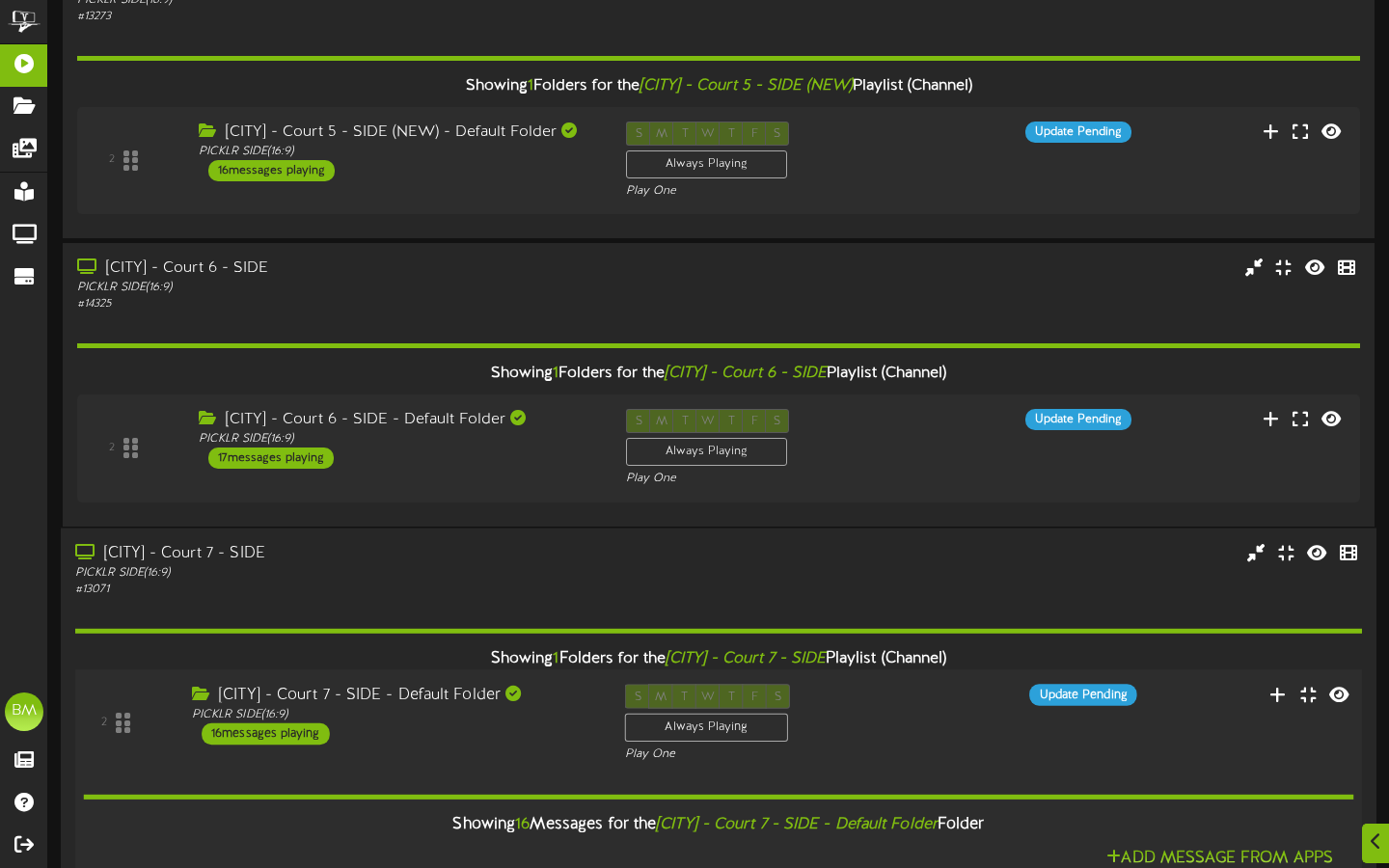 scroll, scrollTop: 270, scrollLeft: 0, axis: vertical 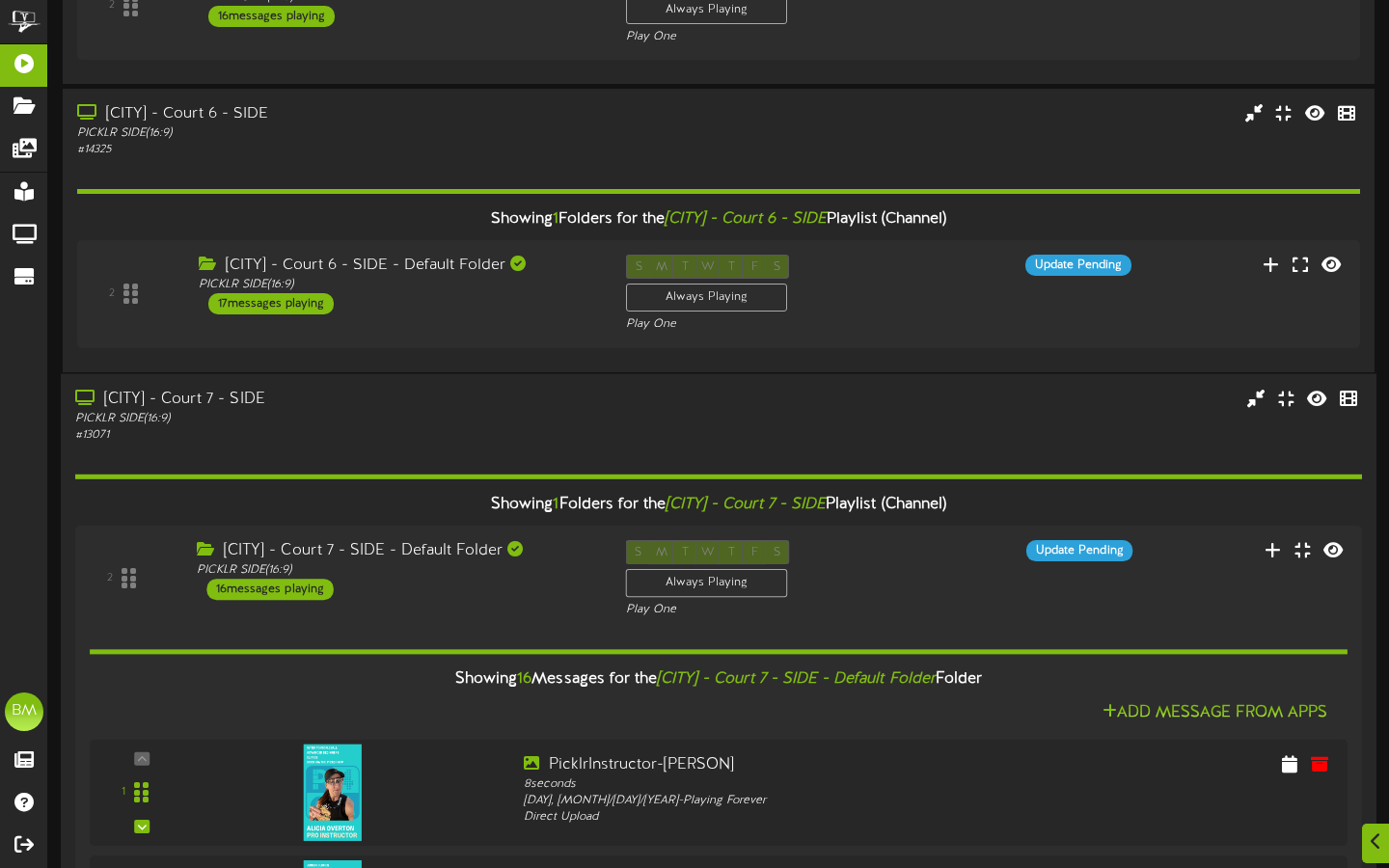 click on "[CITY] - Court 7 - SIDE" at bounding box center (335, 398) 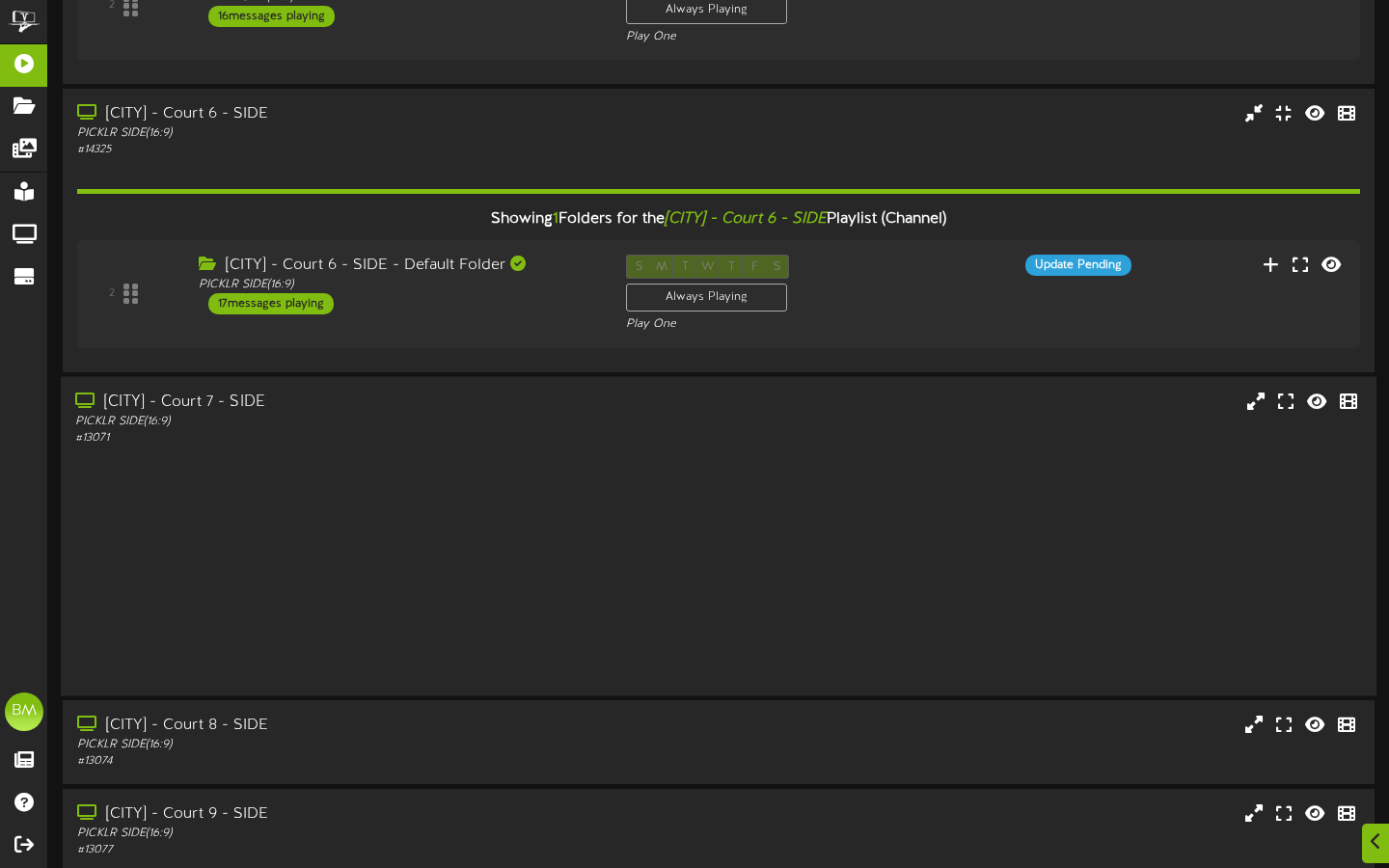 scroll, scrollTop: 135, scrollLeft: 0, axis: vertical 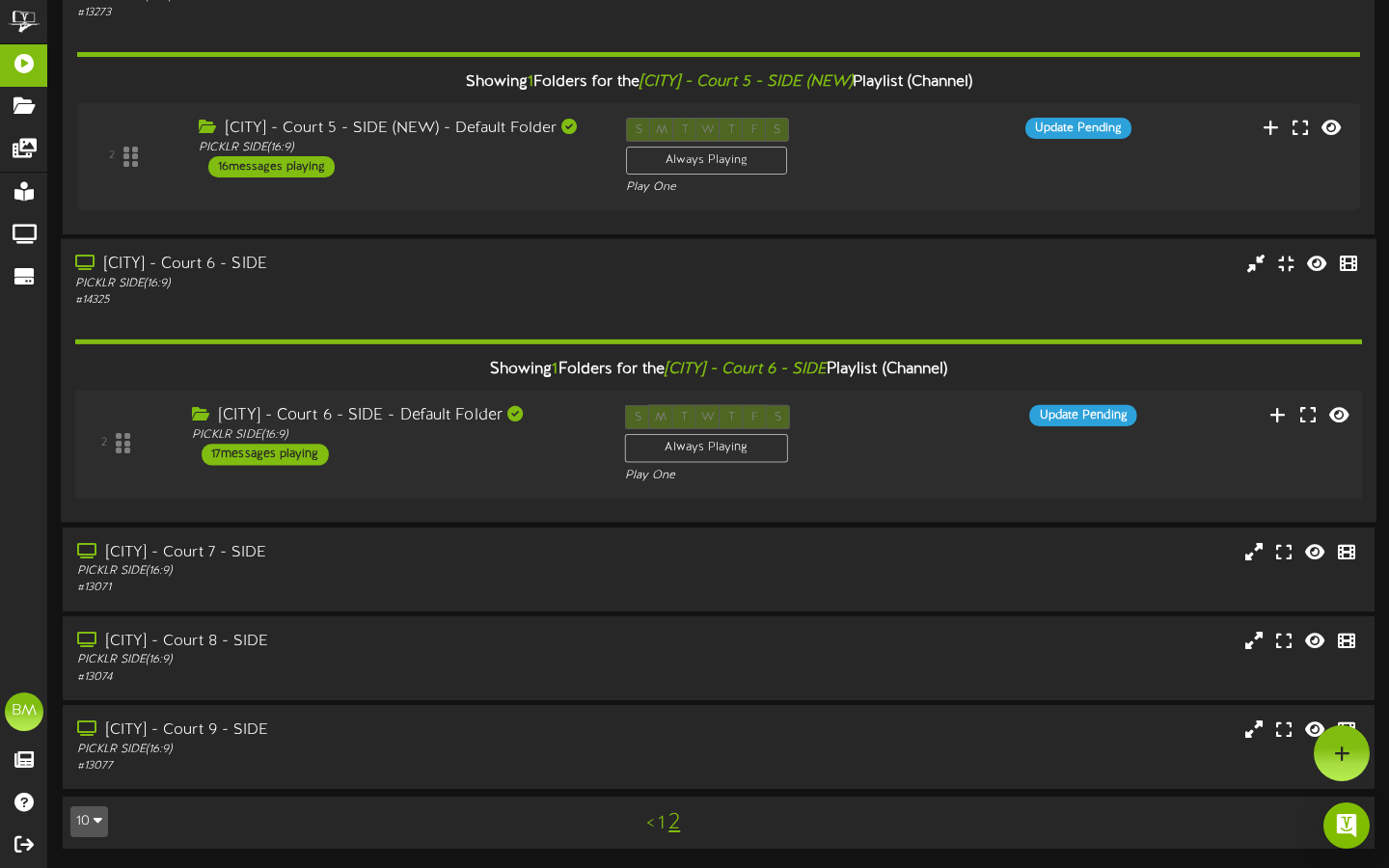 click on "17  messages playing" at bounding box center (265, 454) 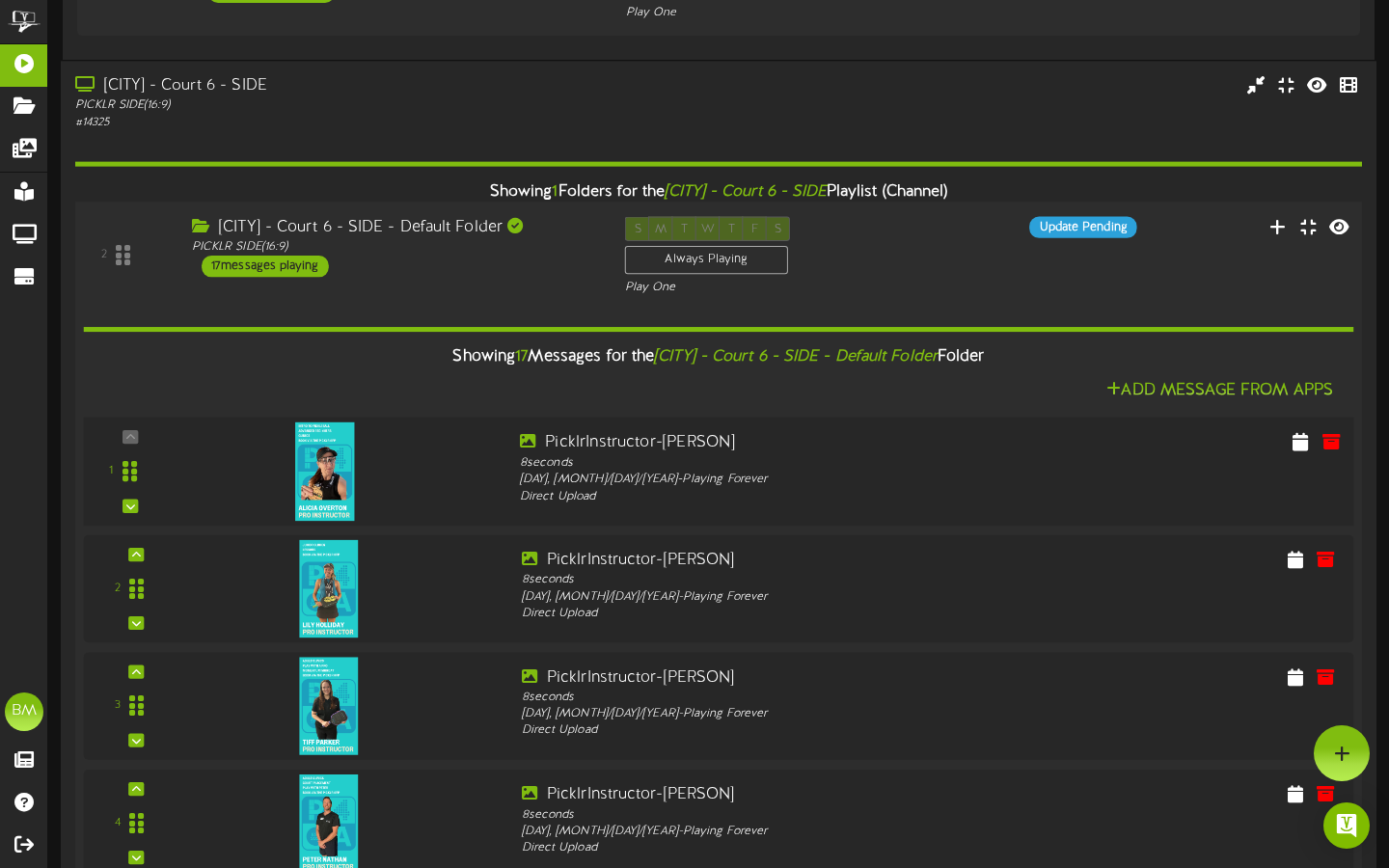 scroll, scrollTop: 0, scrollLeft: 0, axis: both 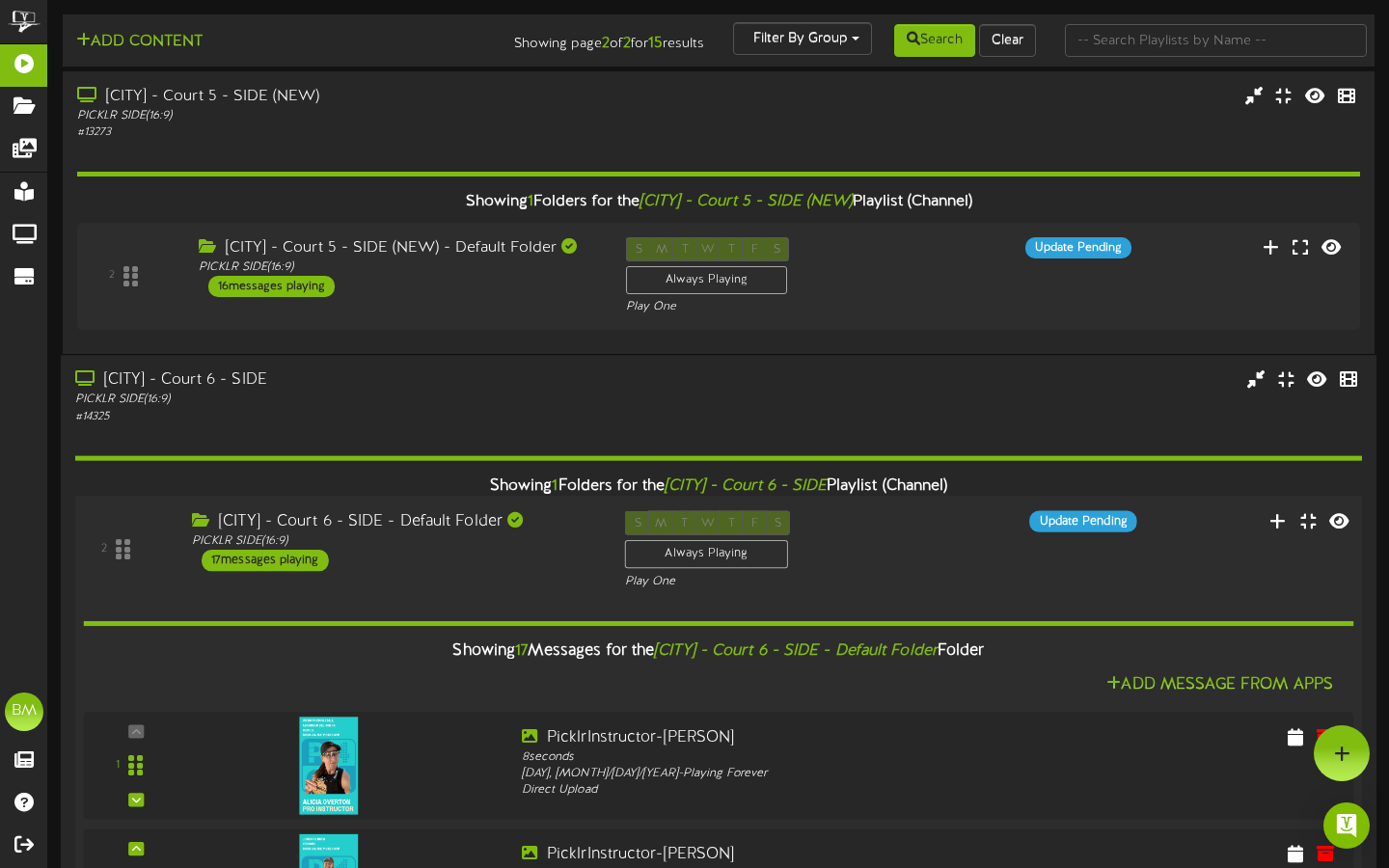 click on "2
[CITY] - Court 6 - SIDE - Default Folder
PICKLR SIDE  ( 16:9 )" at bounding box center (718, 1609) 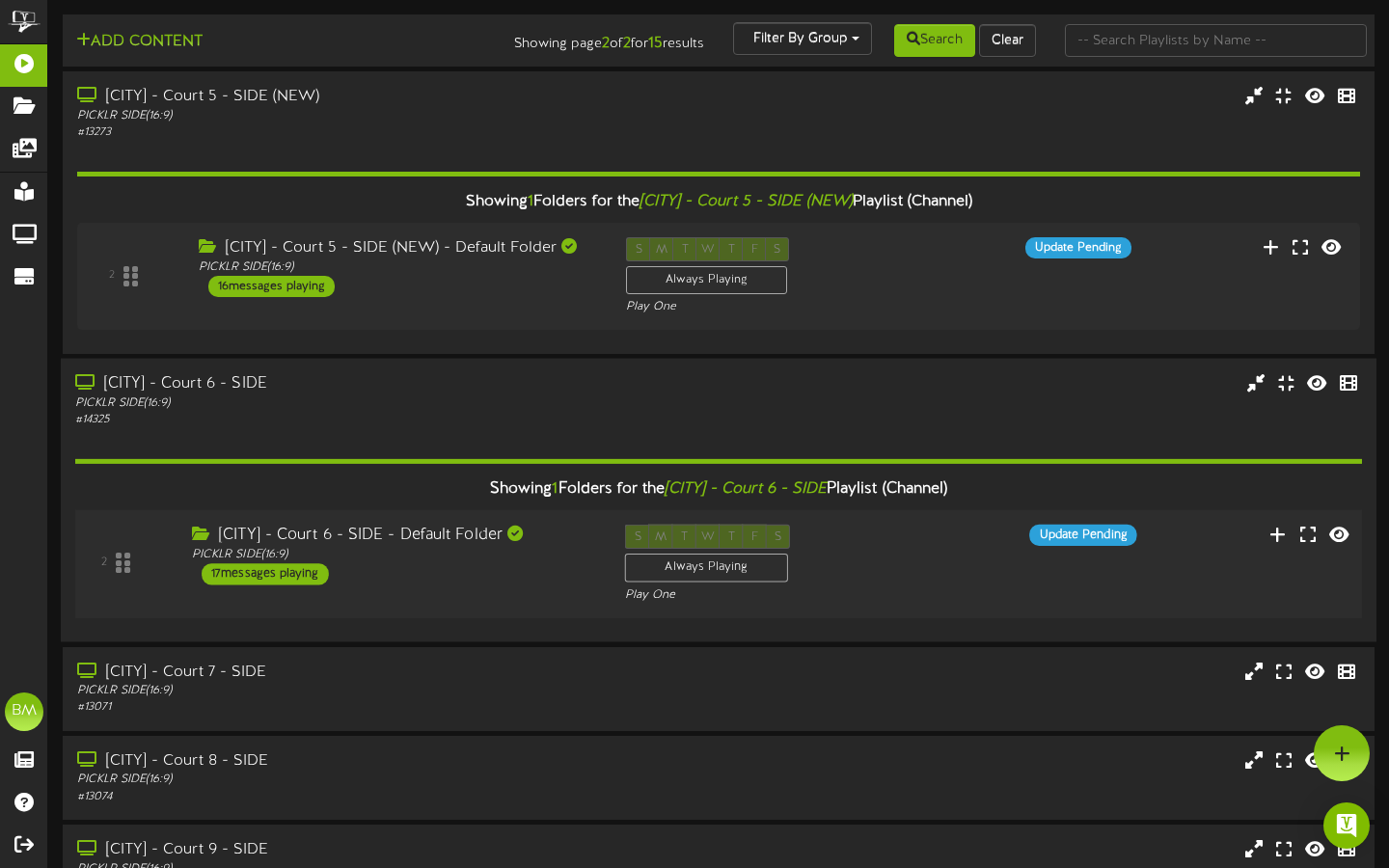 scroll, scrollTop: 135, scrollLeft: 0, axis: vertical 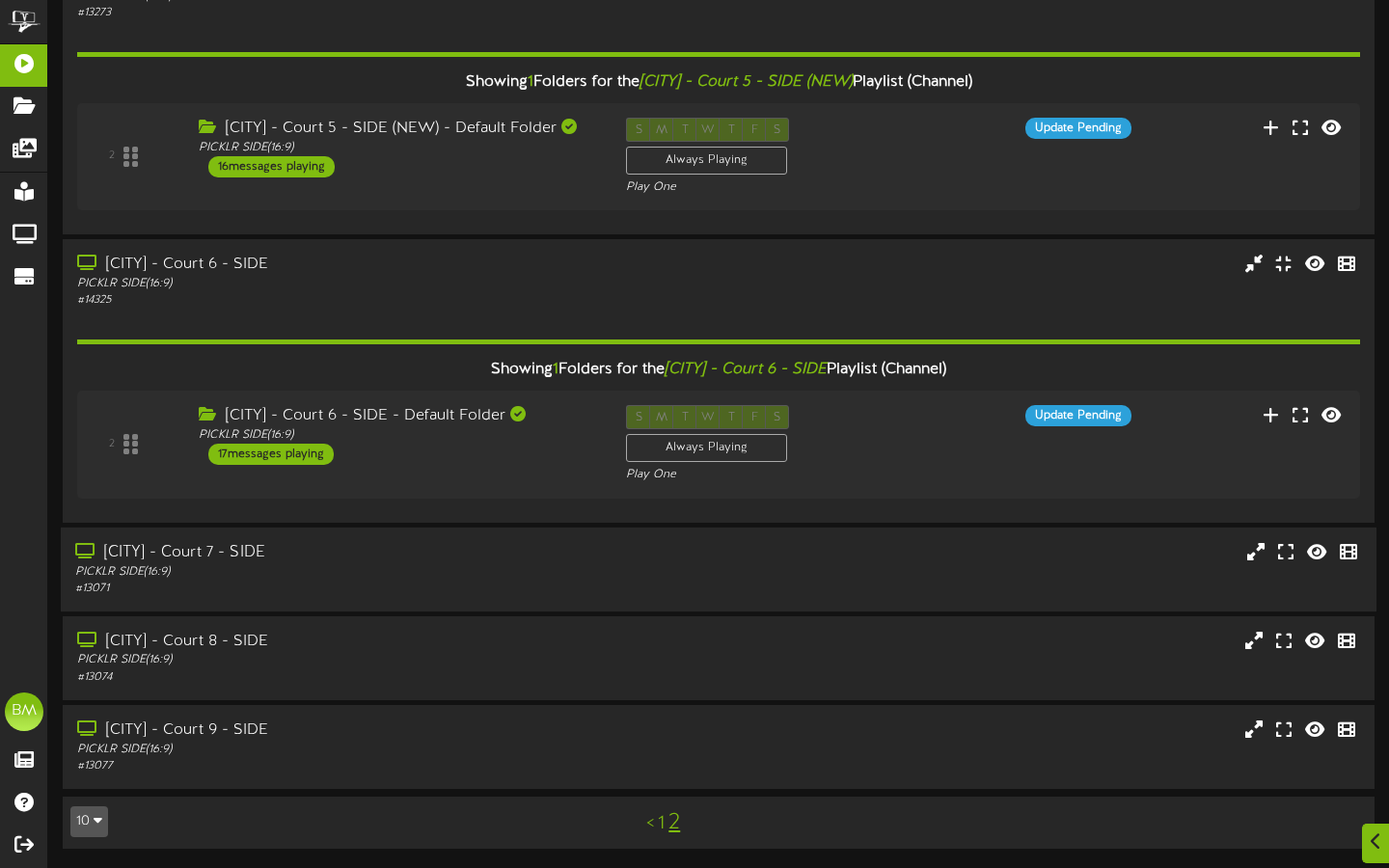 click on "PICKLR SIDE  ( 16:9 )" at bounding box center (335, 571) 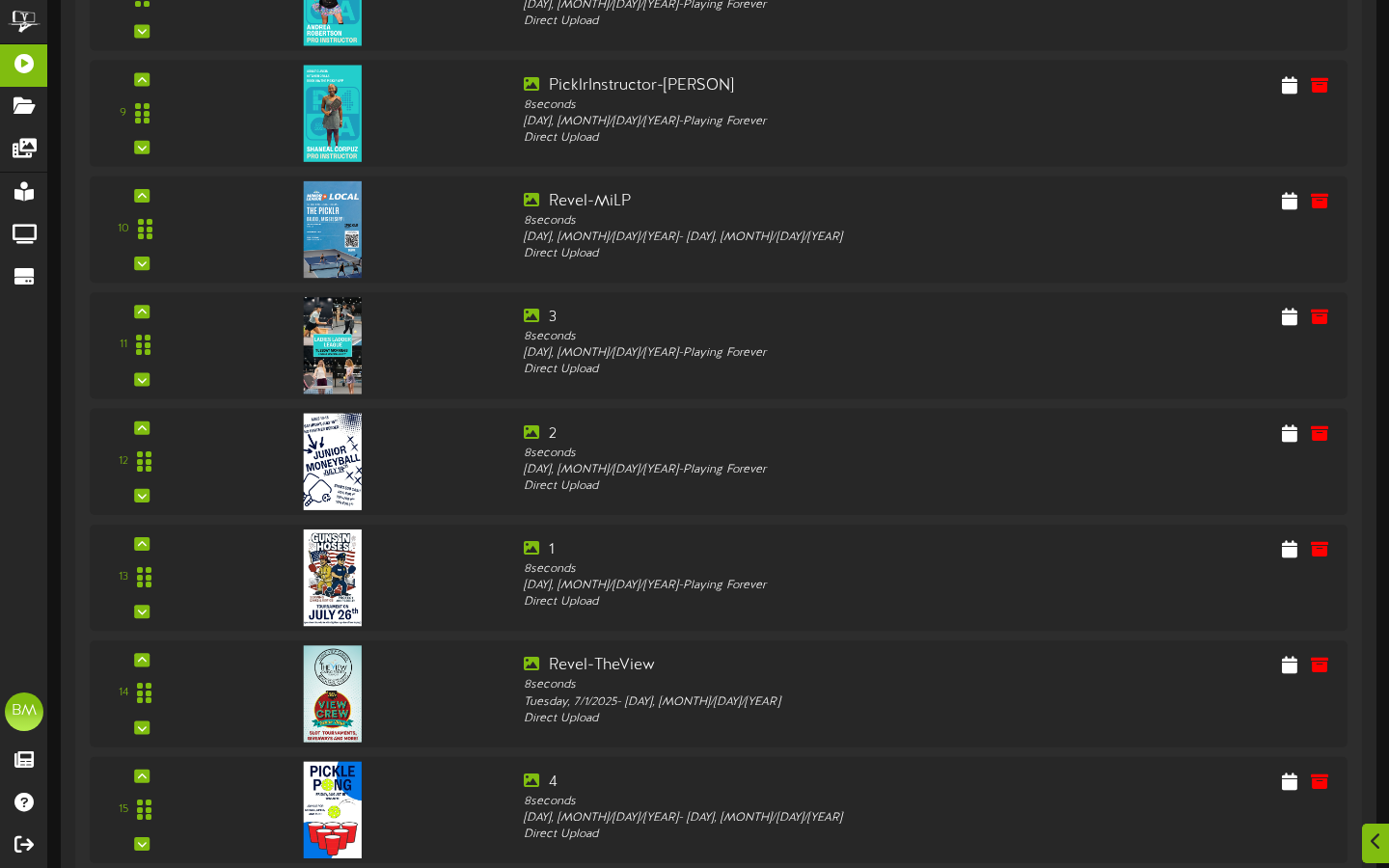 scroll, scrollTop: 2306, scrollLeft: 0, axis: vertical 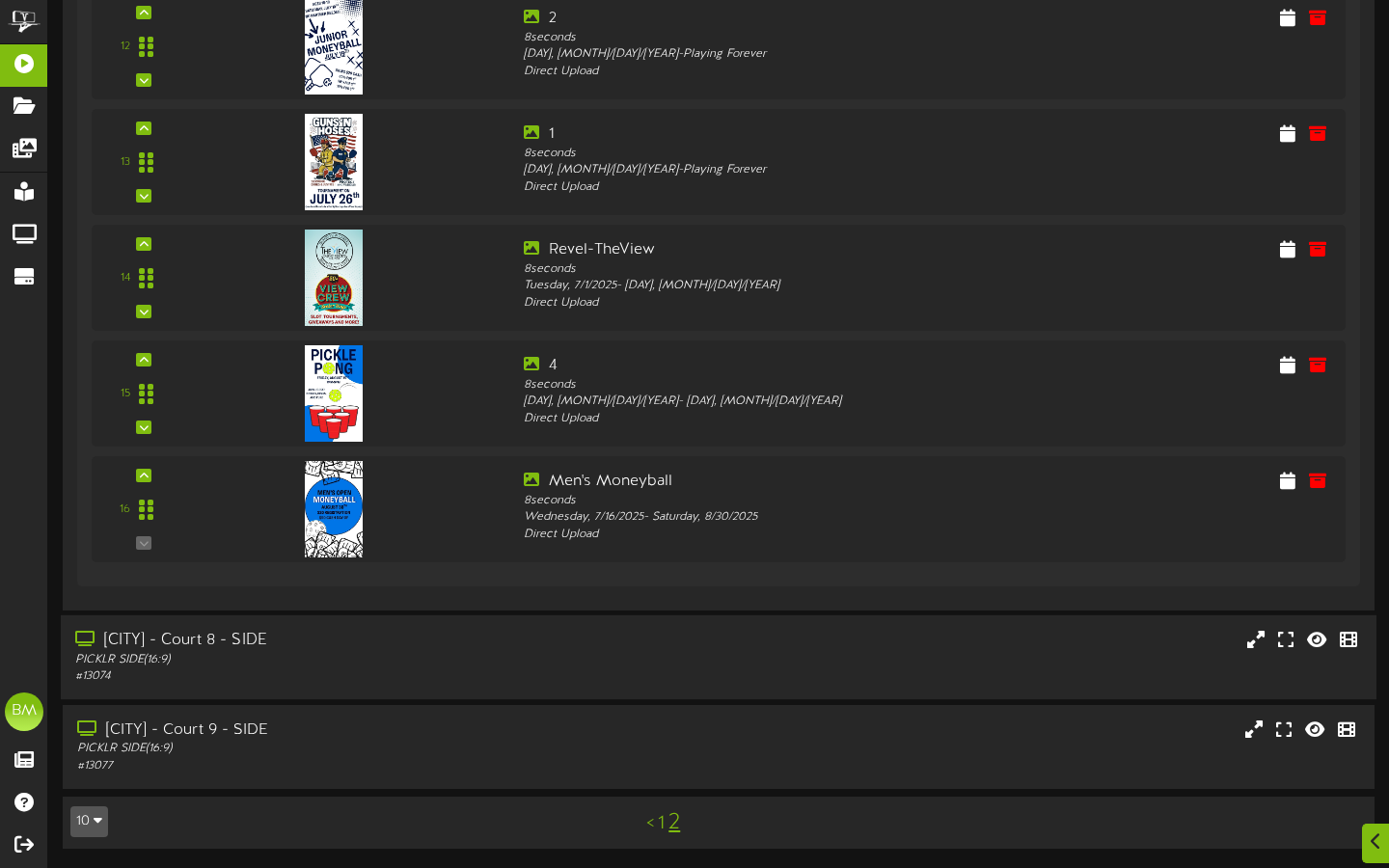 click on "[CITY] - Court 8 - SIDE" at bounding box center [335, 640] 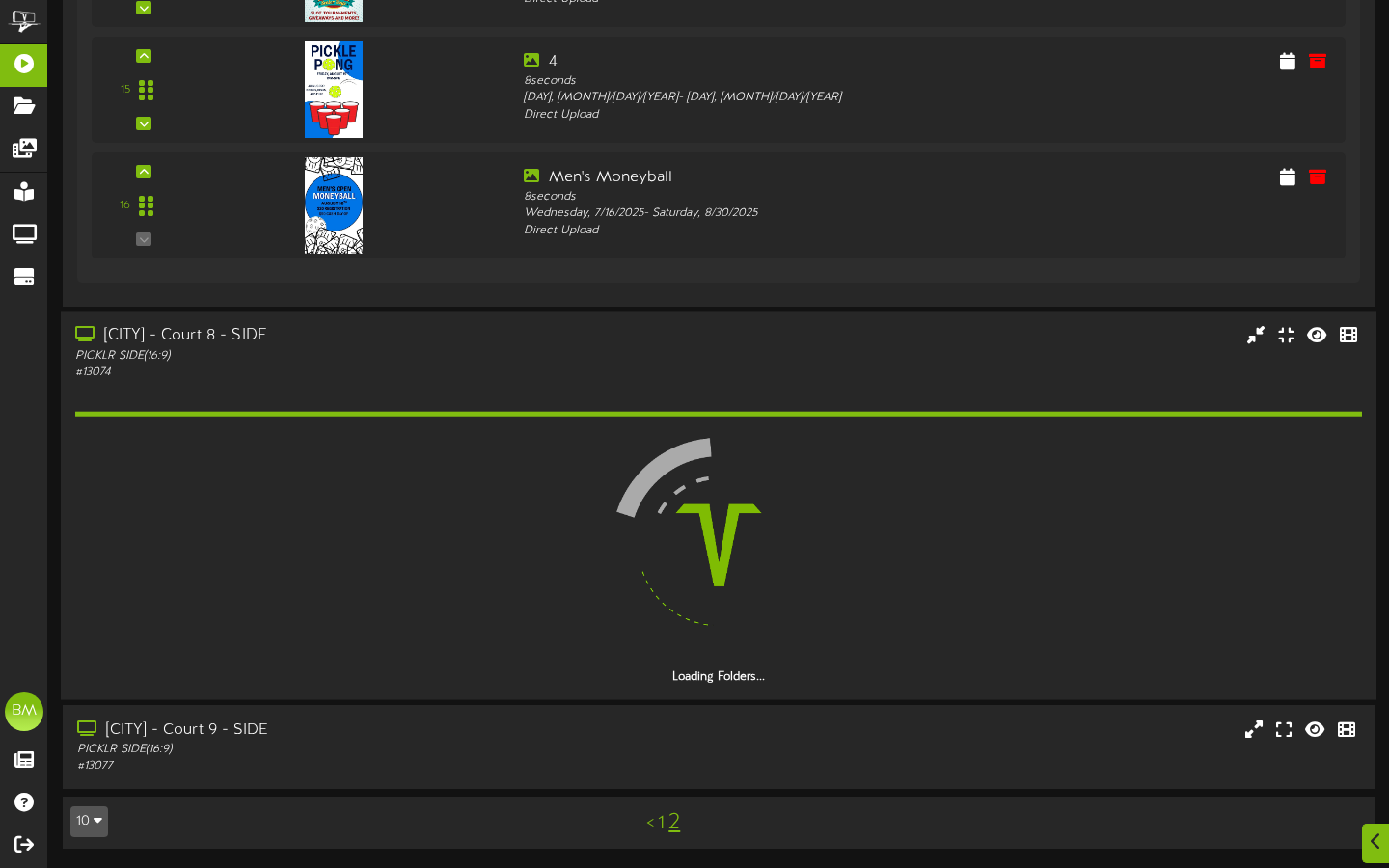scroll, scrollTop: 2505, scrollLeft: 0, axis: vertical 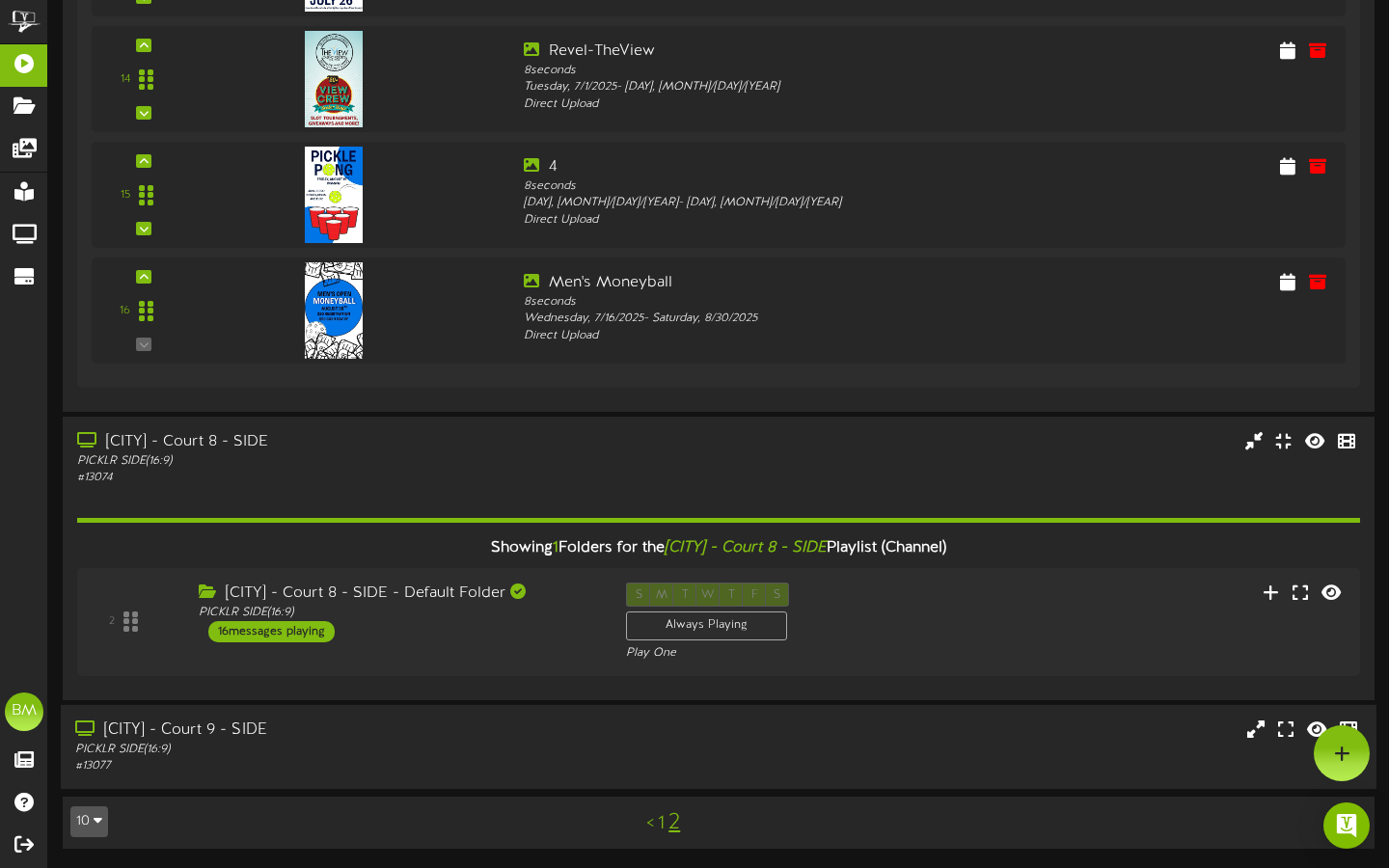 click on "[CITY] - Court 9 - SIDE" at bounding box center [335, 730] 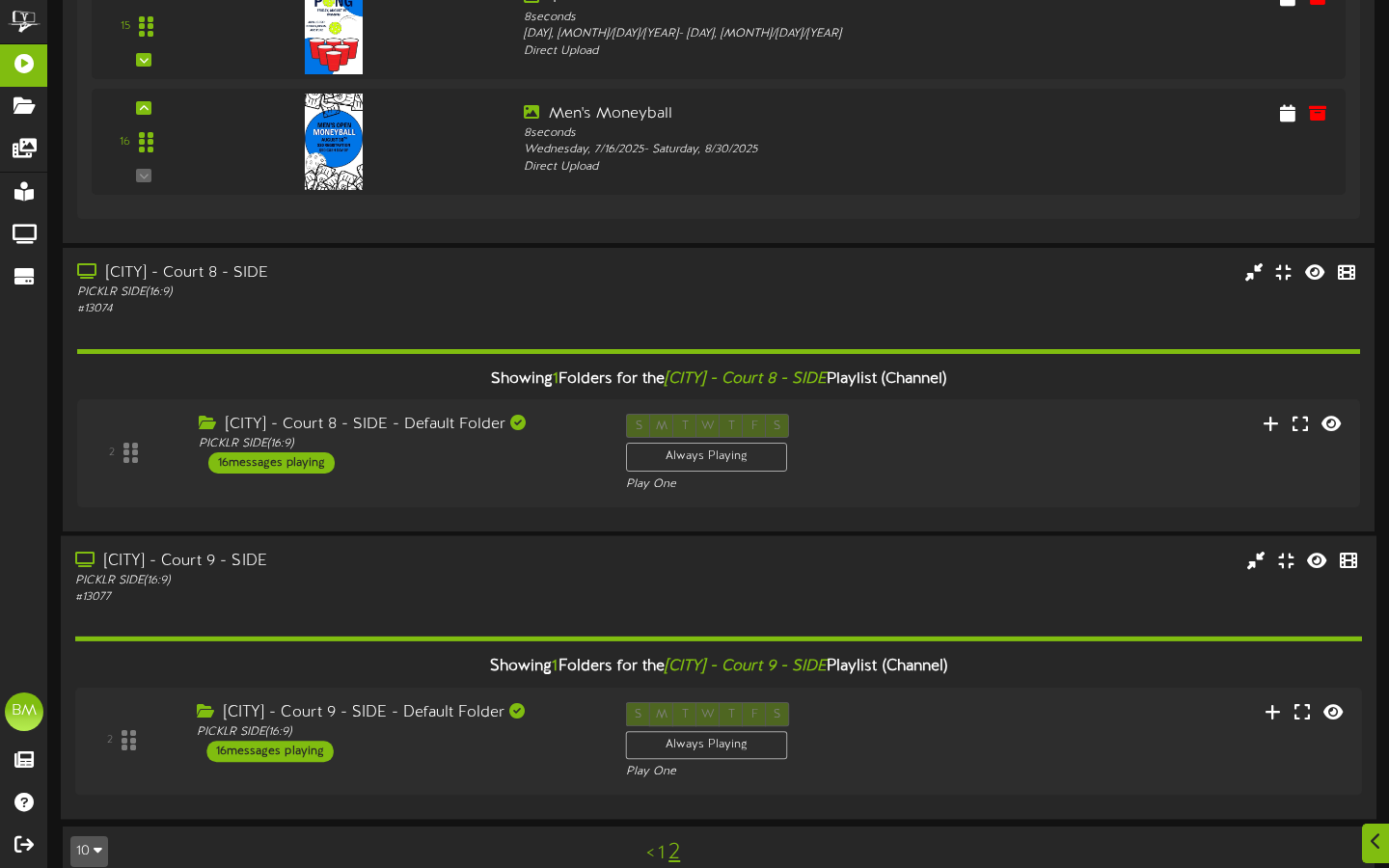 scroll, scrollTop: 2664, scrollLeft: 0, axis: vertical 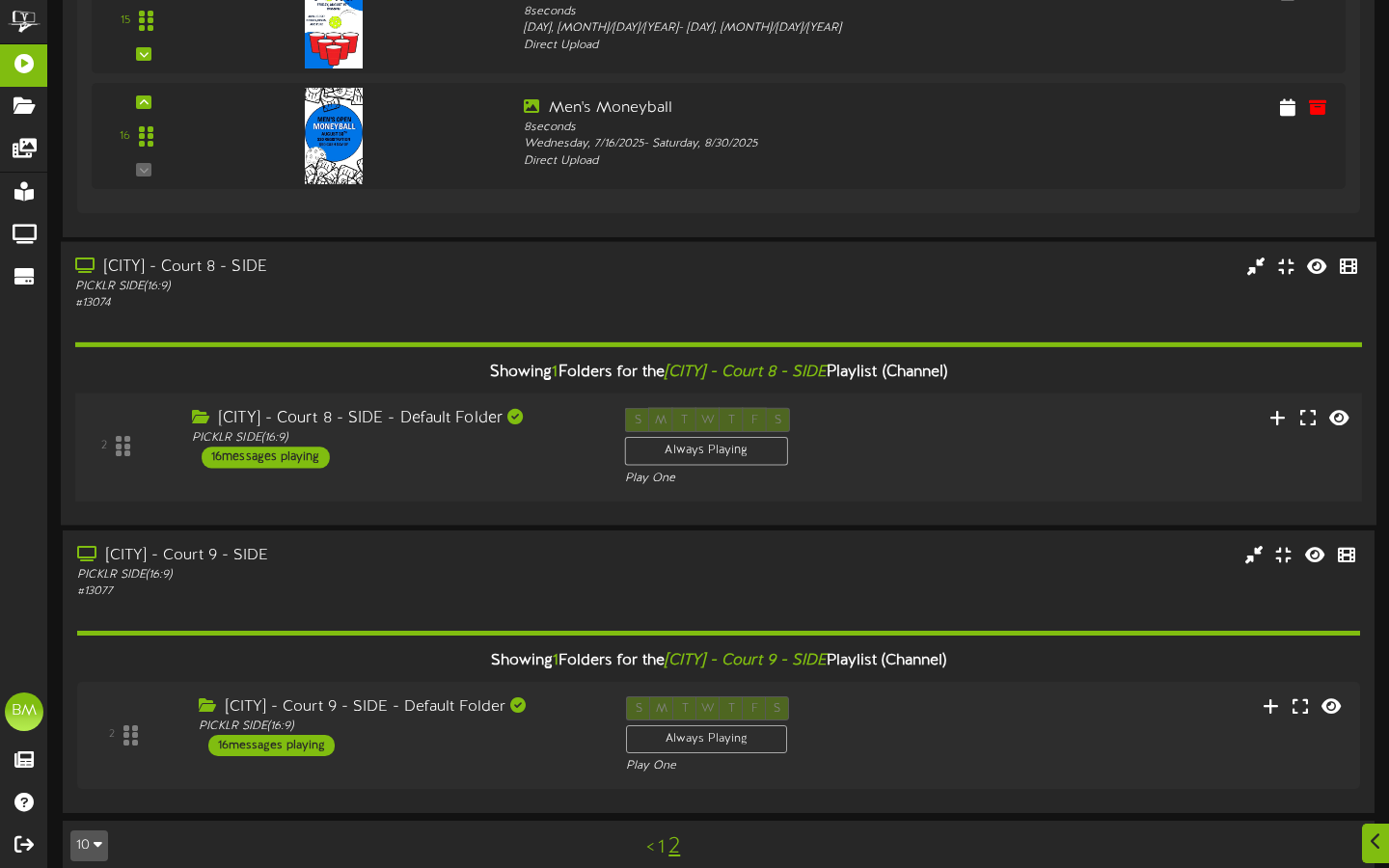 click on "16  messages playing" at bounding box center [265, 458] 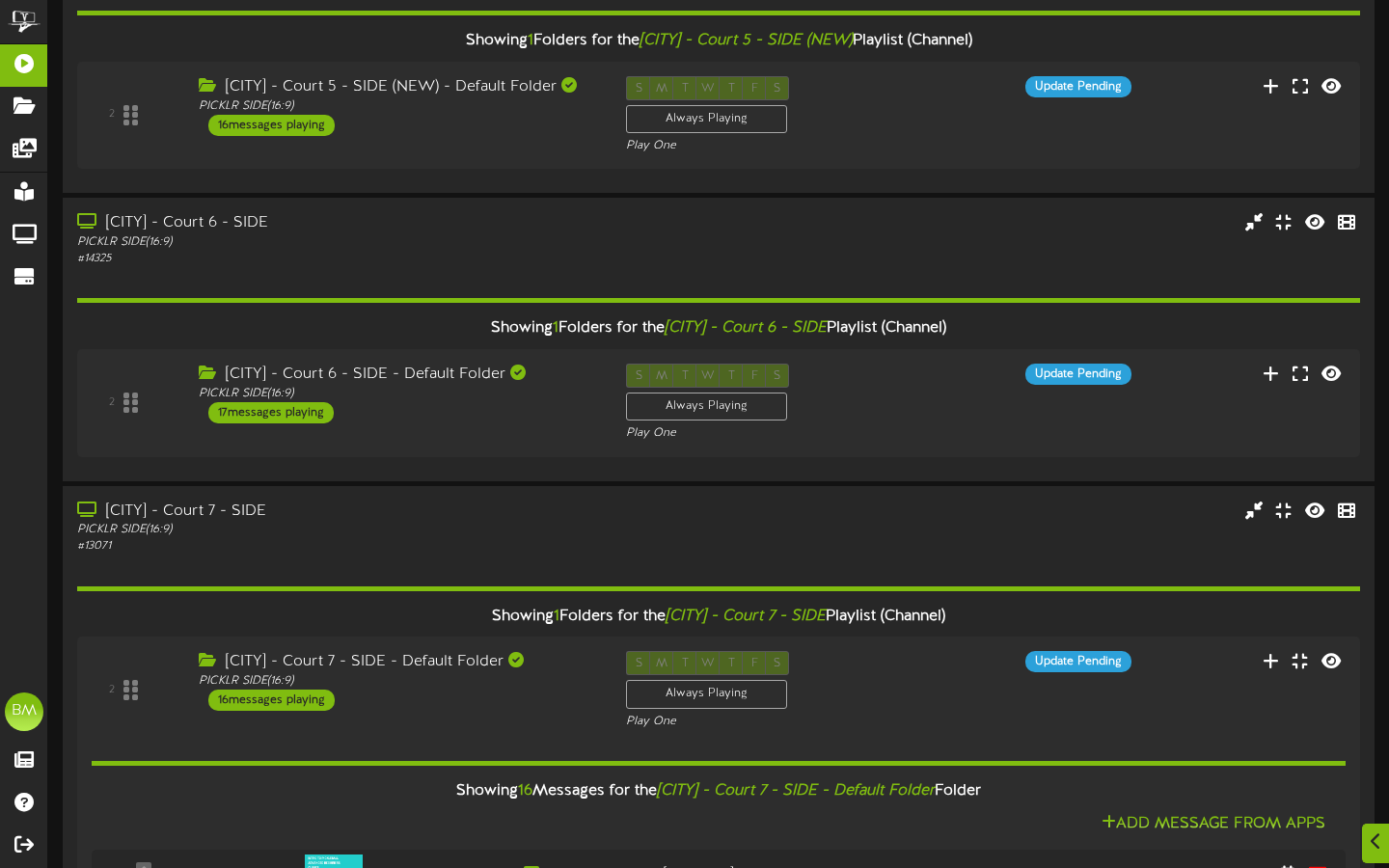 scroll, scrollTop: 225, scrollLeft: 0, axis: vertical 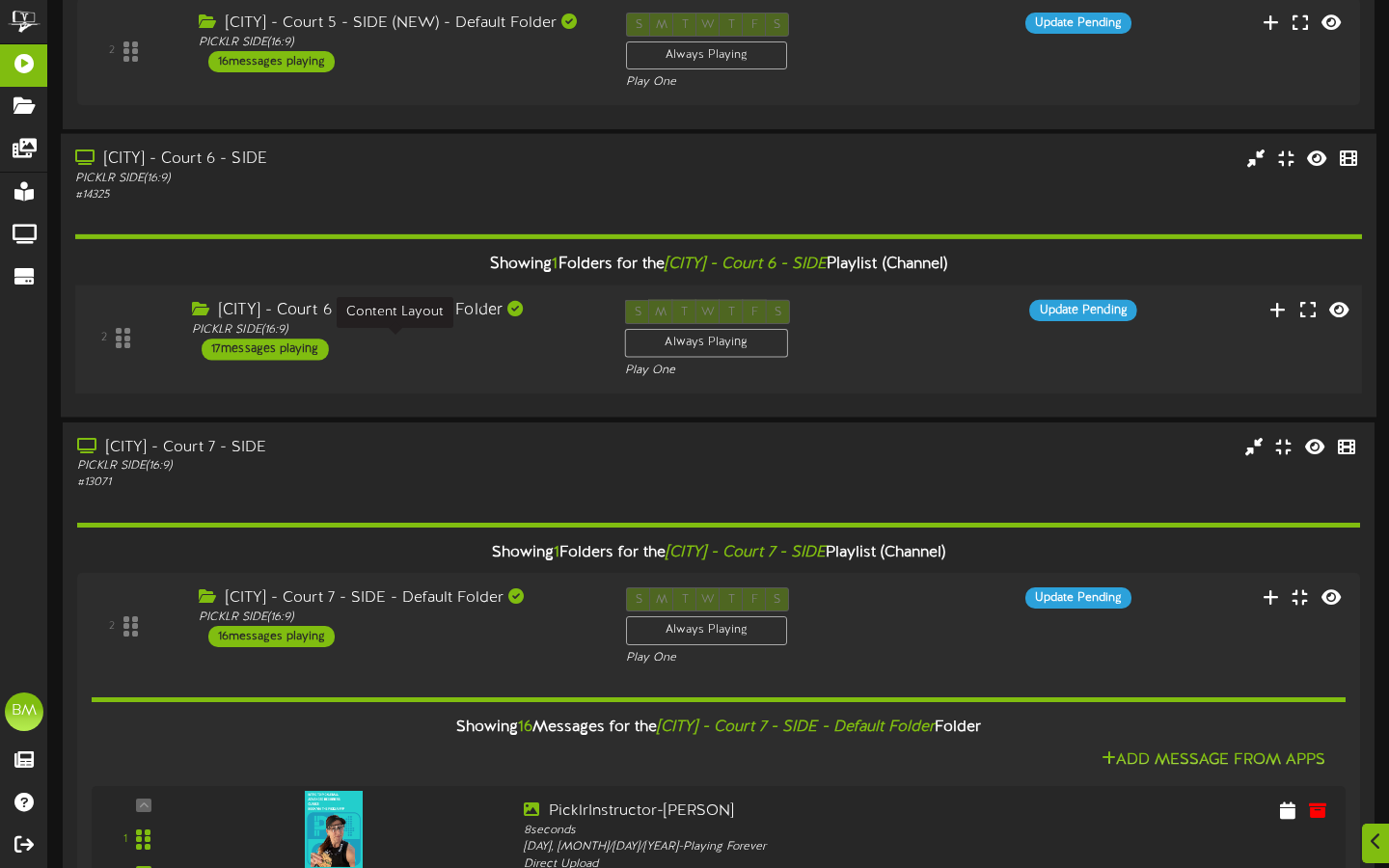 click on "PICKLR SIDE  ( 16:9 )" at bounding box center (394, 330) 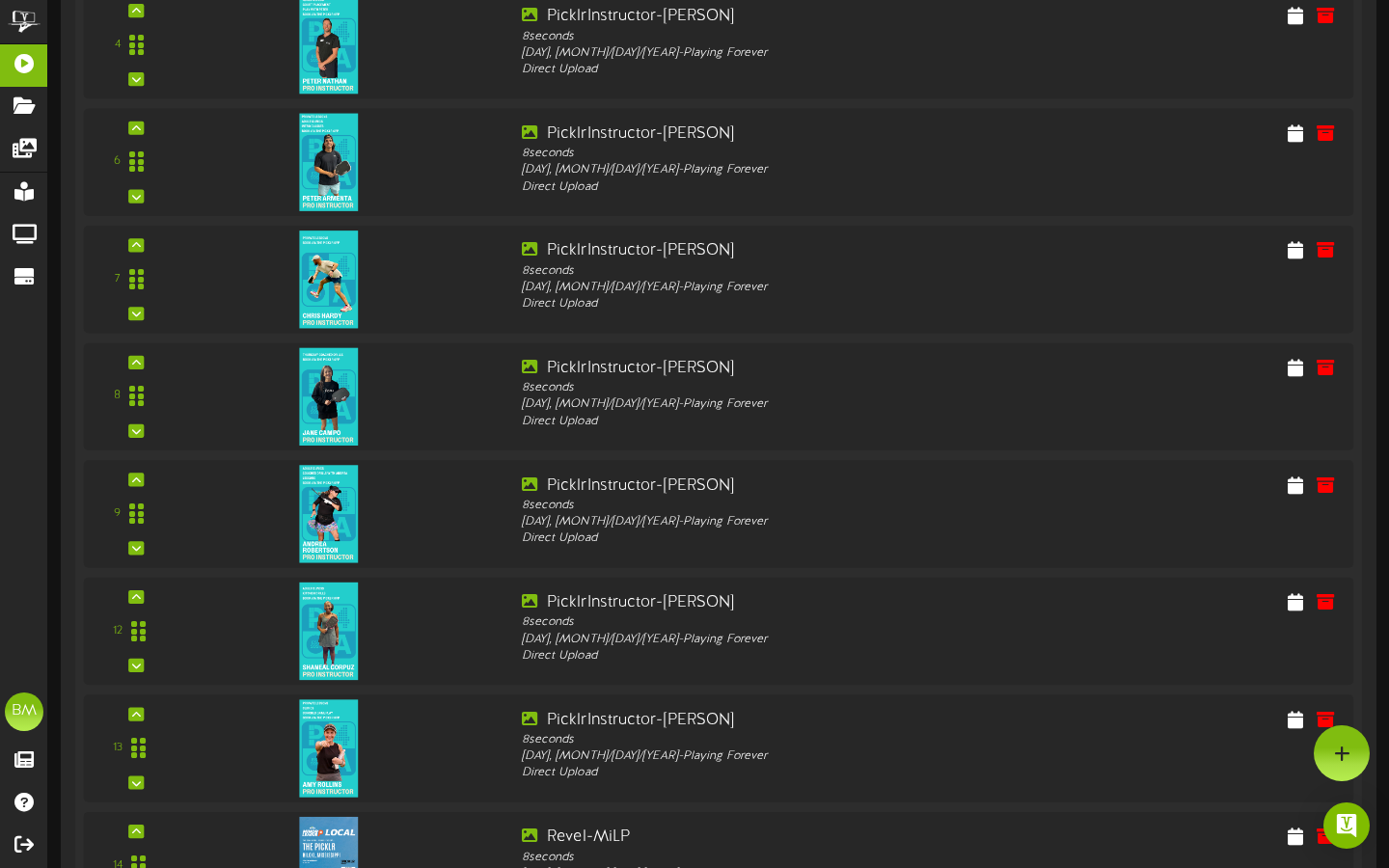 scroll, scrollTop: 0, scrollLeft: 0, axis: both 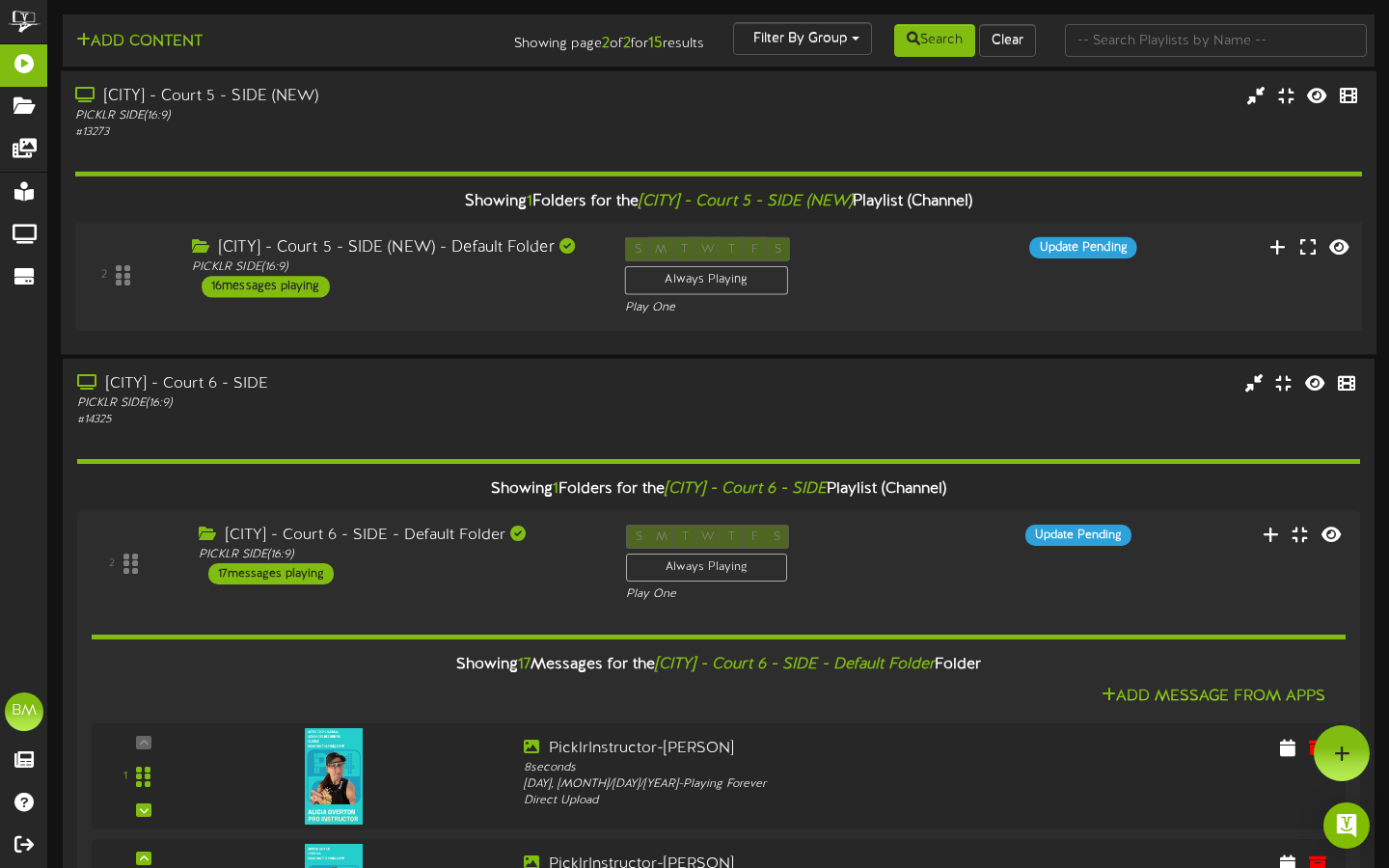click on "2
[CITY] - Court 5 - SIDE (NEW) - Default Folder
PICKLR SIDE  ( 16:9" at bounding box center (718, 277) 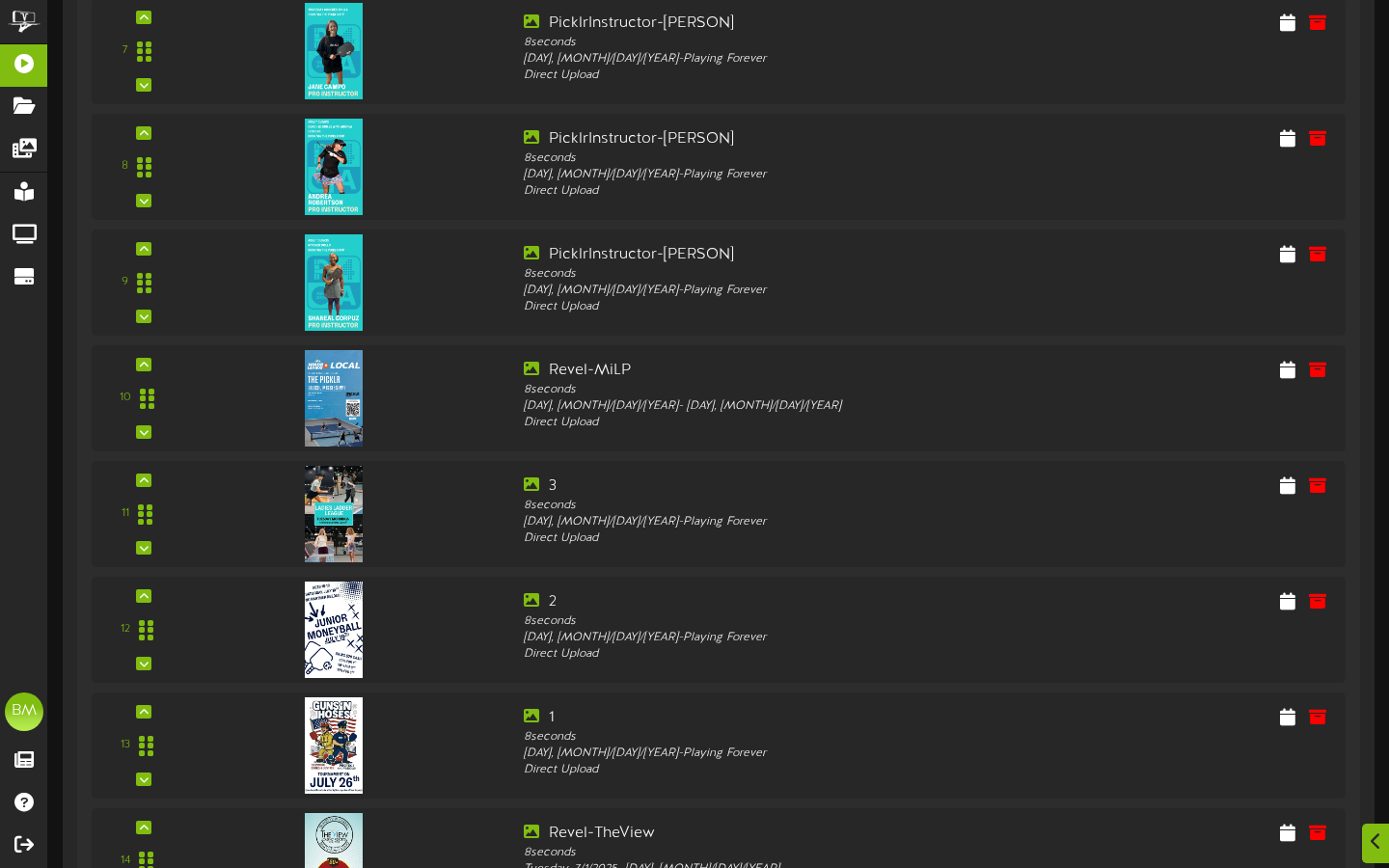 scroll, scrollTop: 8735, scrollLeft: 0, axis: vertical 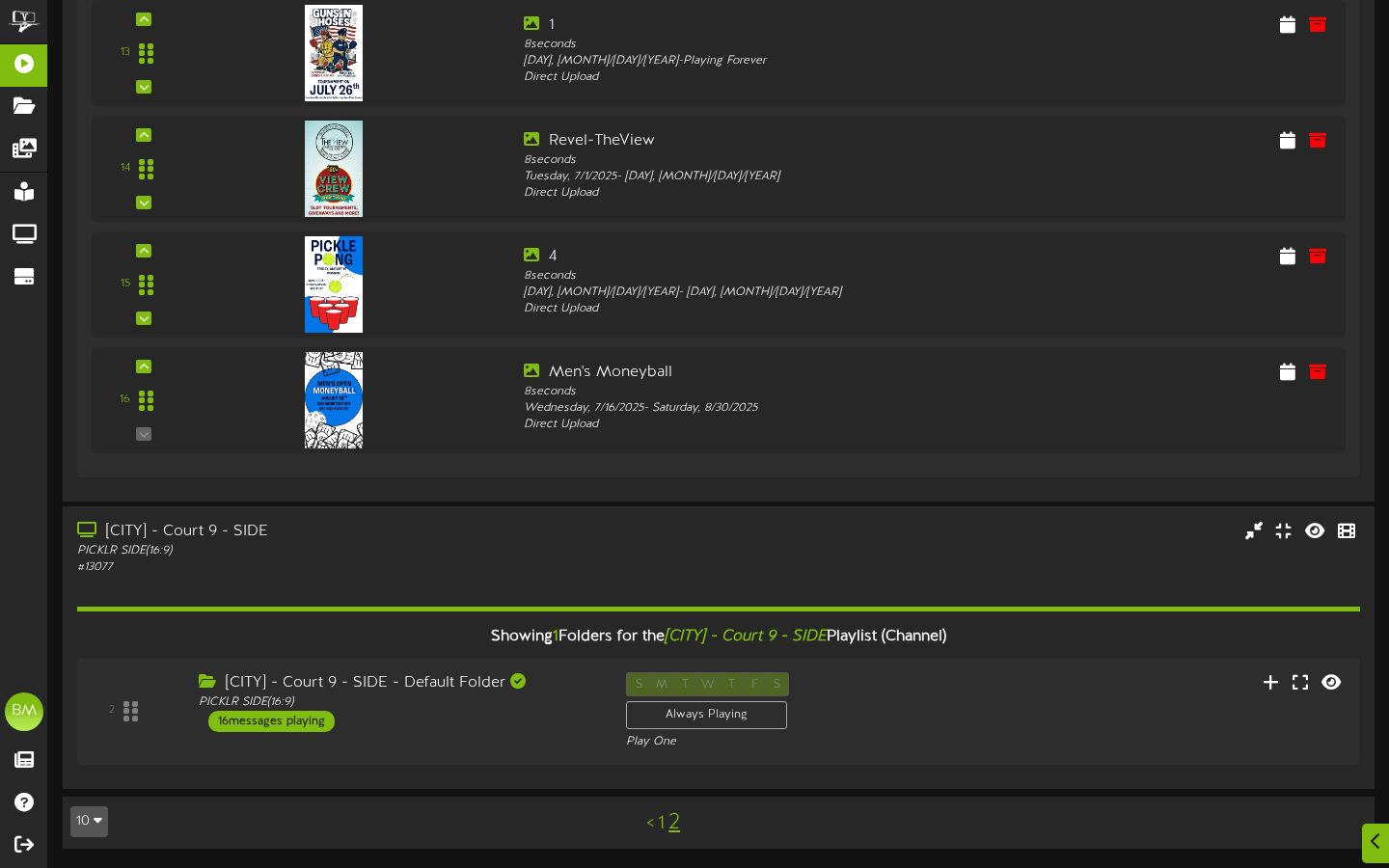 click on "1" at bounding box center [661, 824] 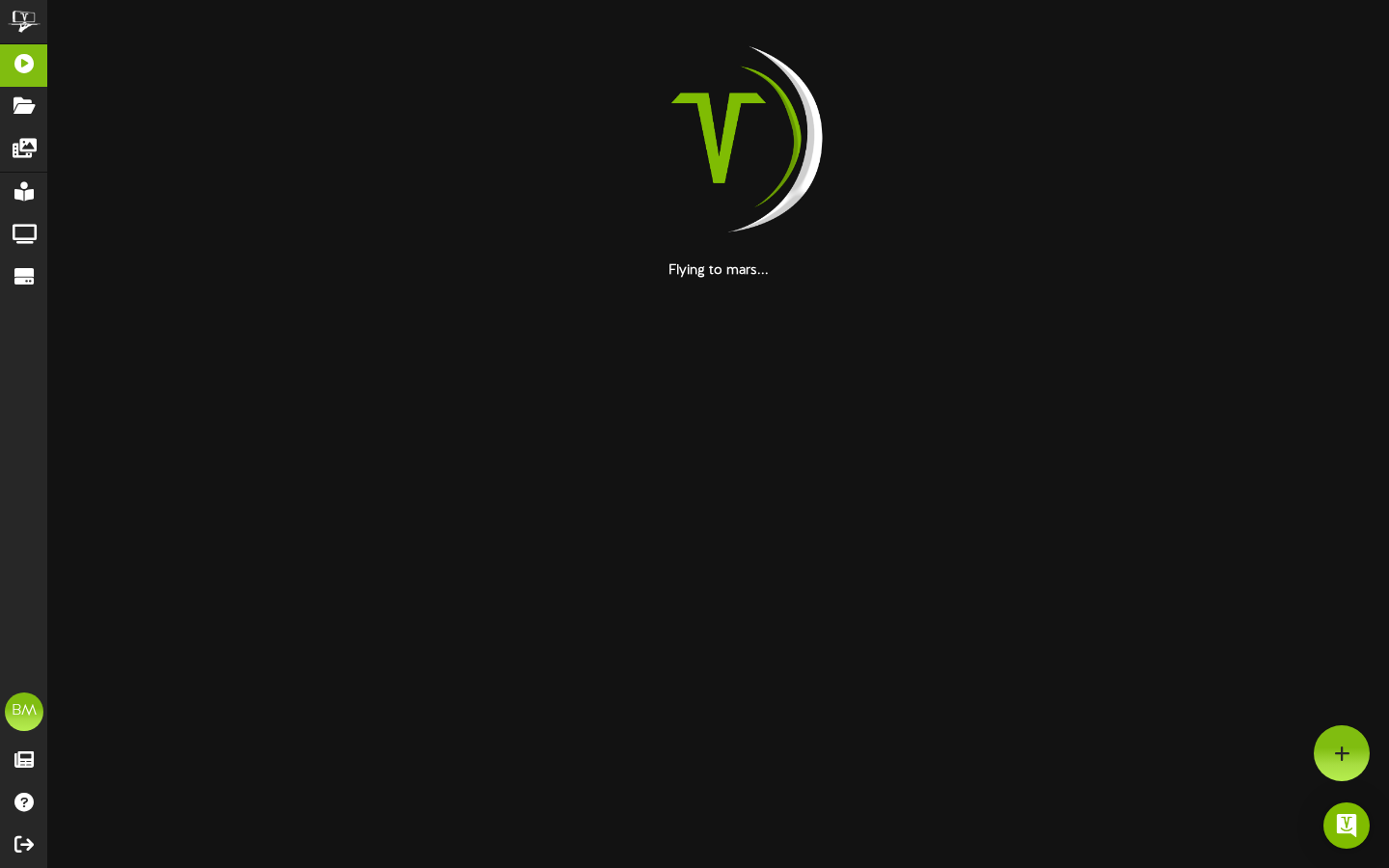 scroll, scrollTop: 0, scrollLeft: 0, axis: both 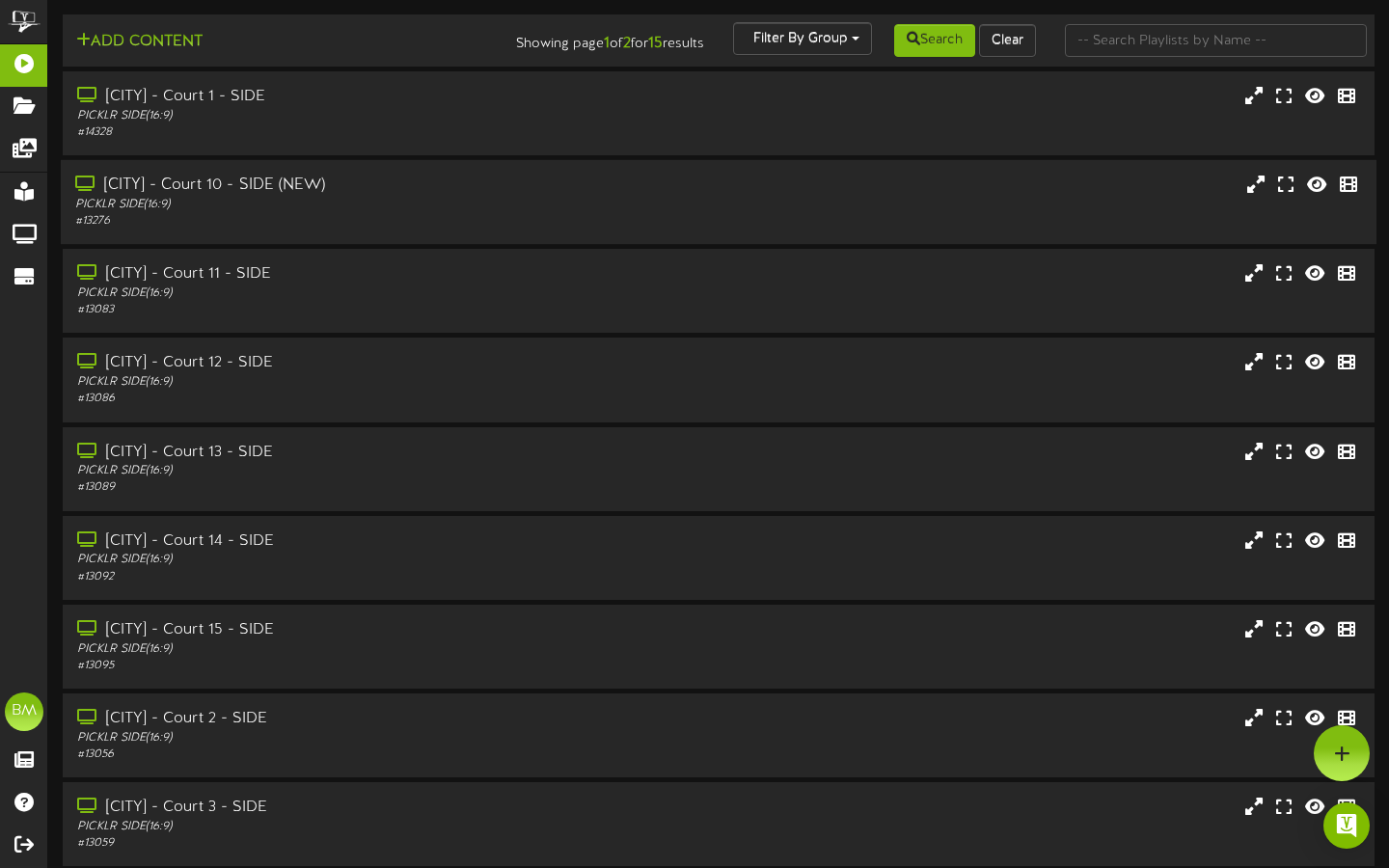 click on "[CITY] - Court 10 - SIDE (NEW)" at bounding box center [335, 185] 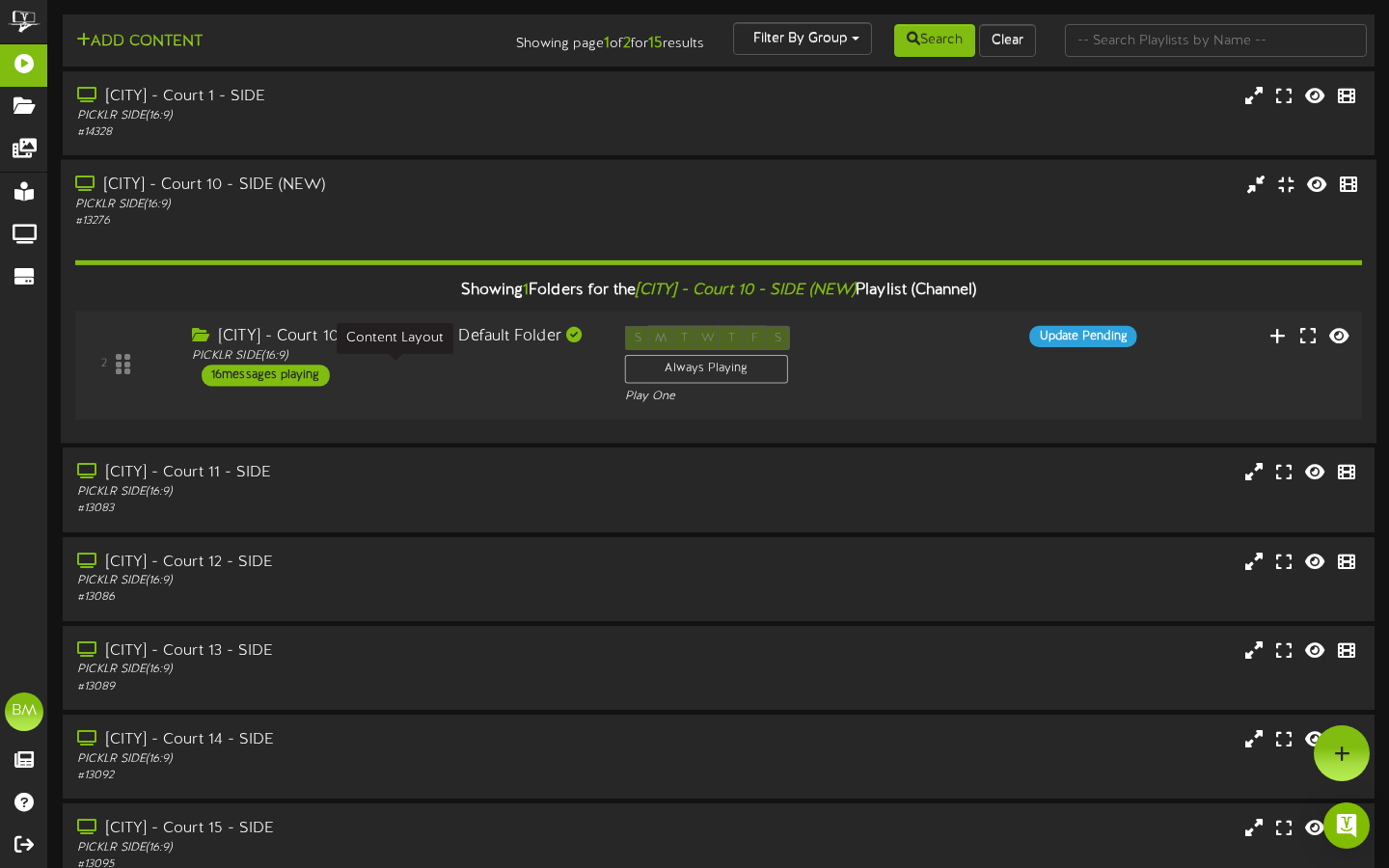 click on "PICKLR SIDE  ( 16:9 )" at bounding box center (394, 356) 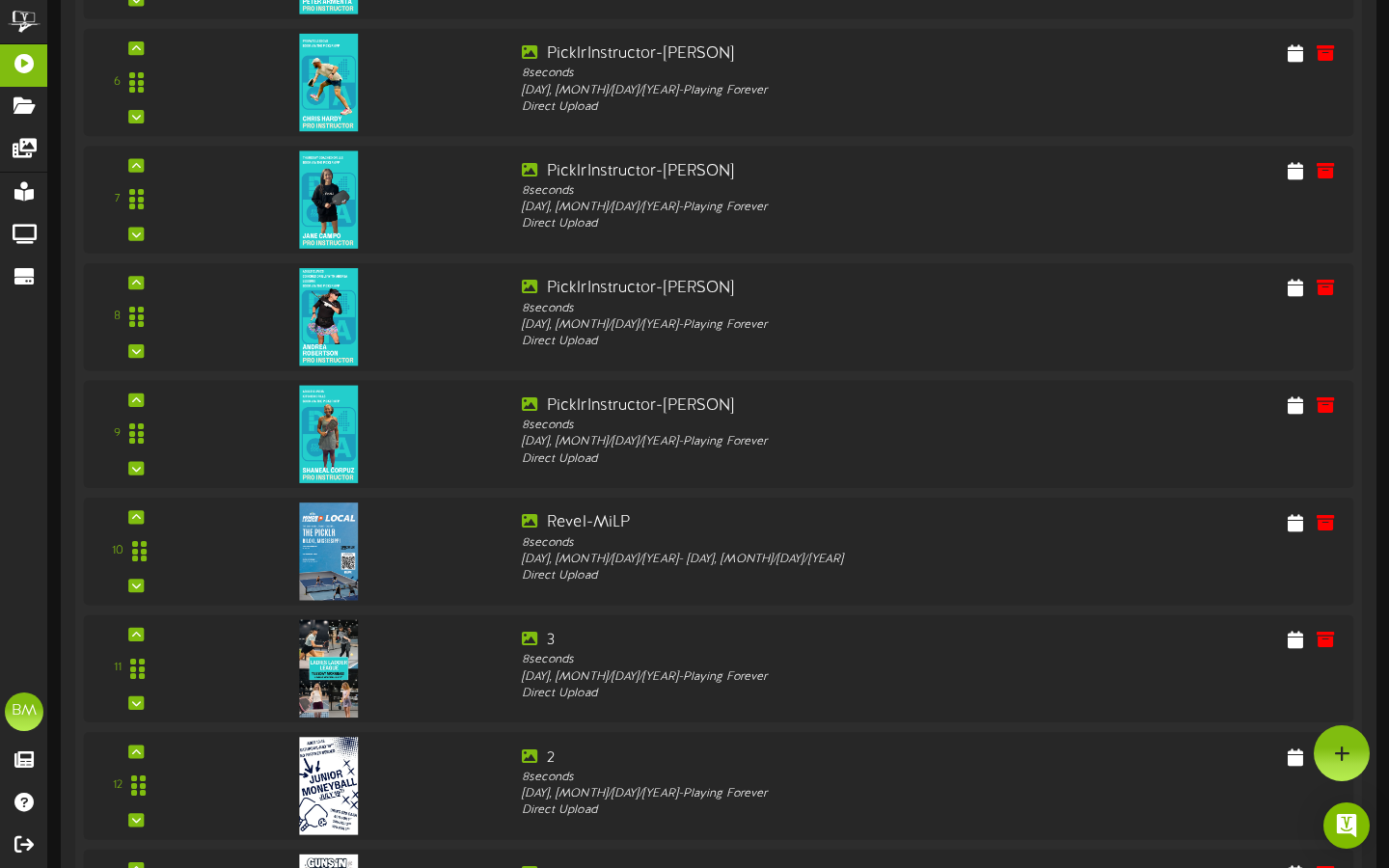 scroll, scrollTop: 0, scrollLeft: 0, axis: both 